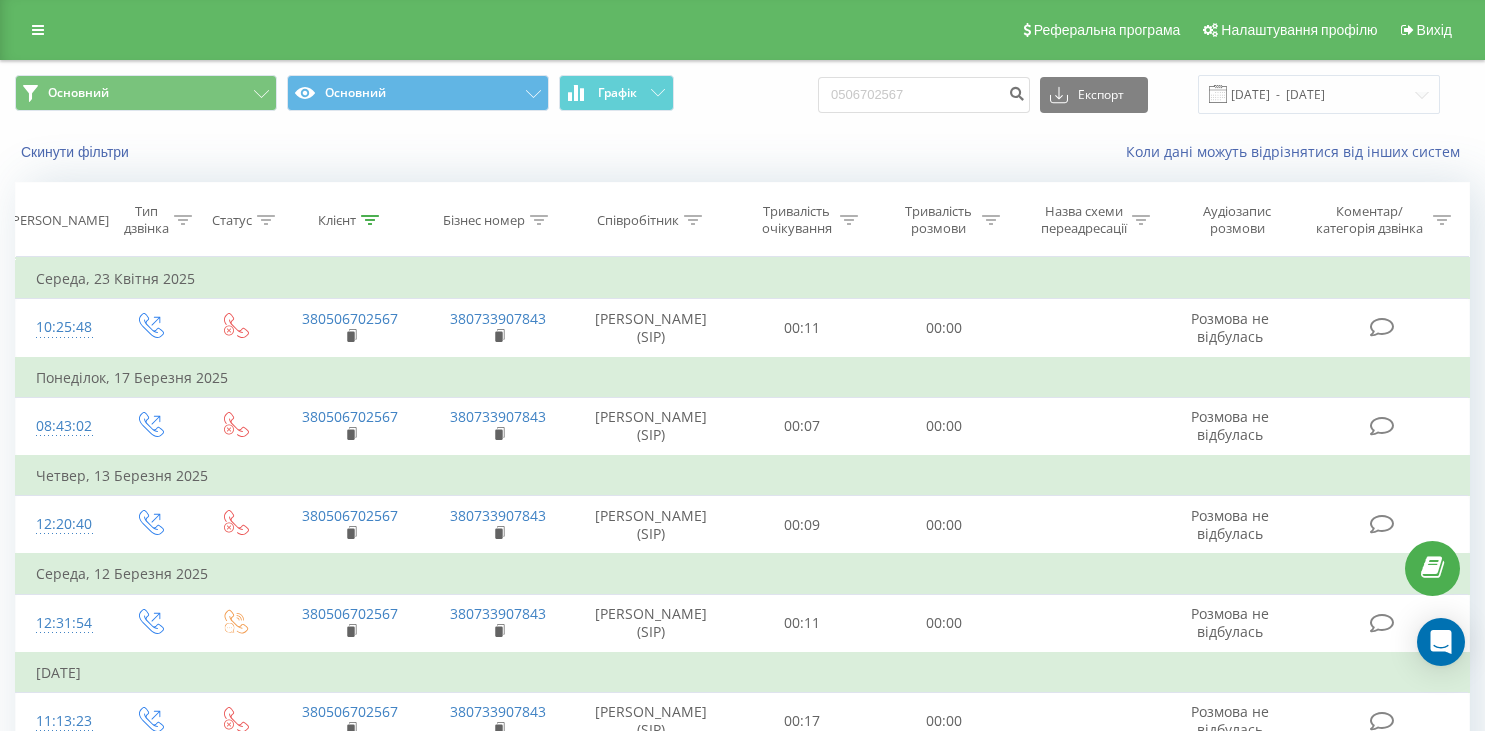 scroll, scrollTop: 0, scrollLeft: 0, axis: both 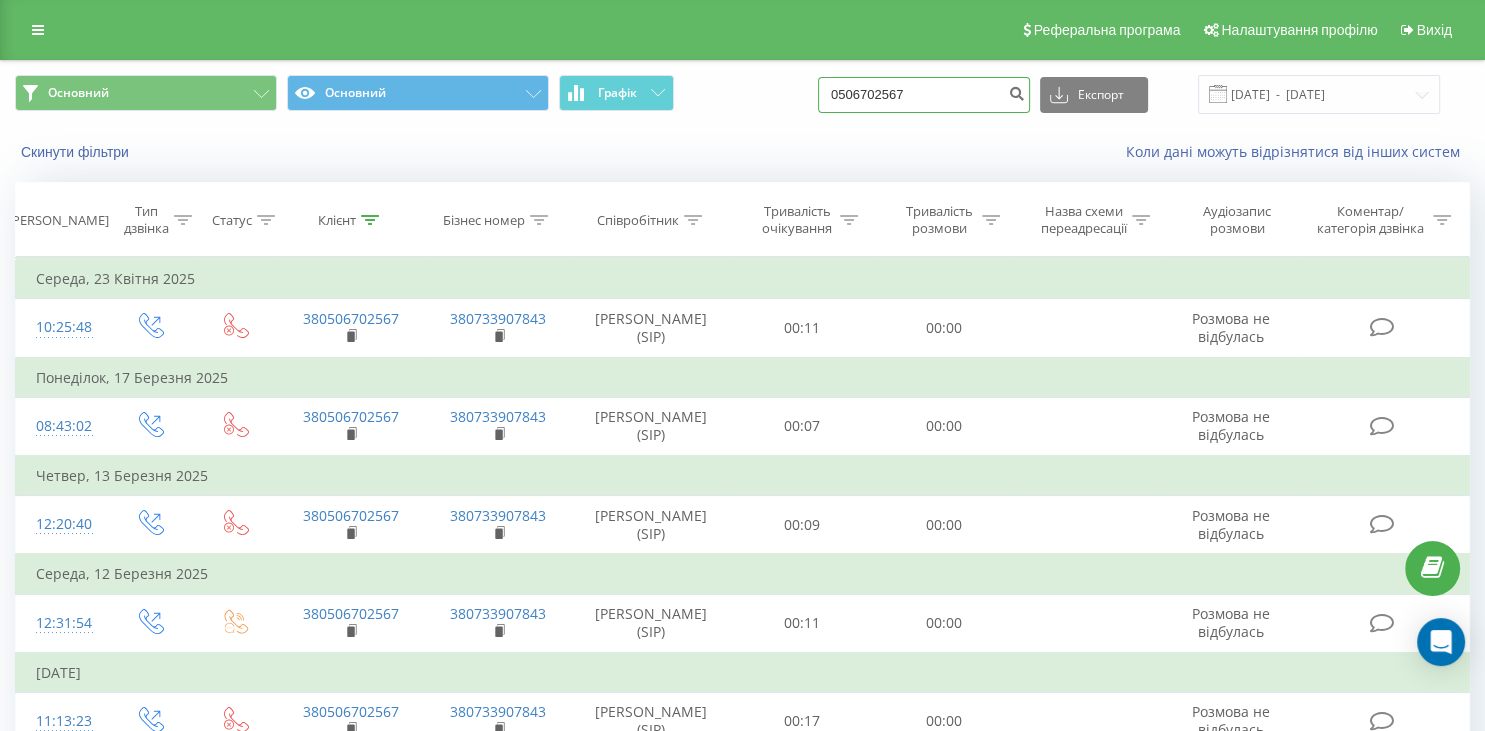 drag, startPoint x: 943, startPoint y: 98, endPoint x: 814, endPoint y: 96, distance: 129.0155 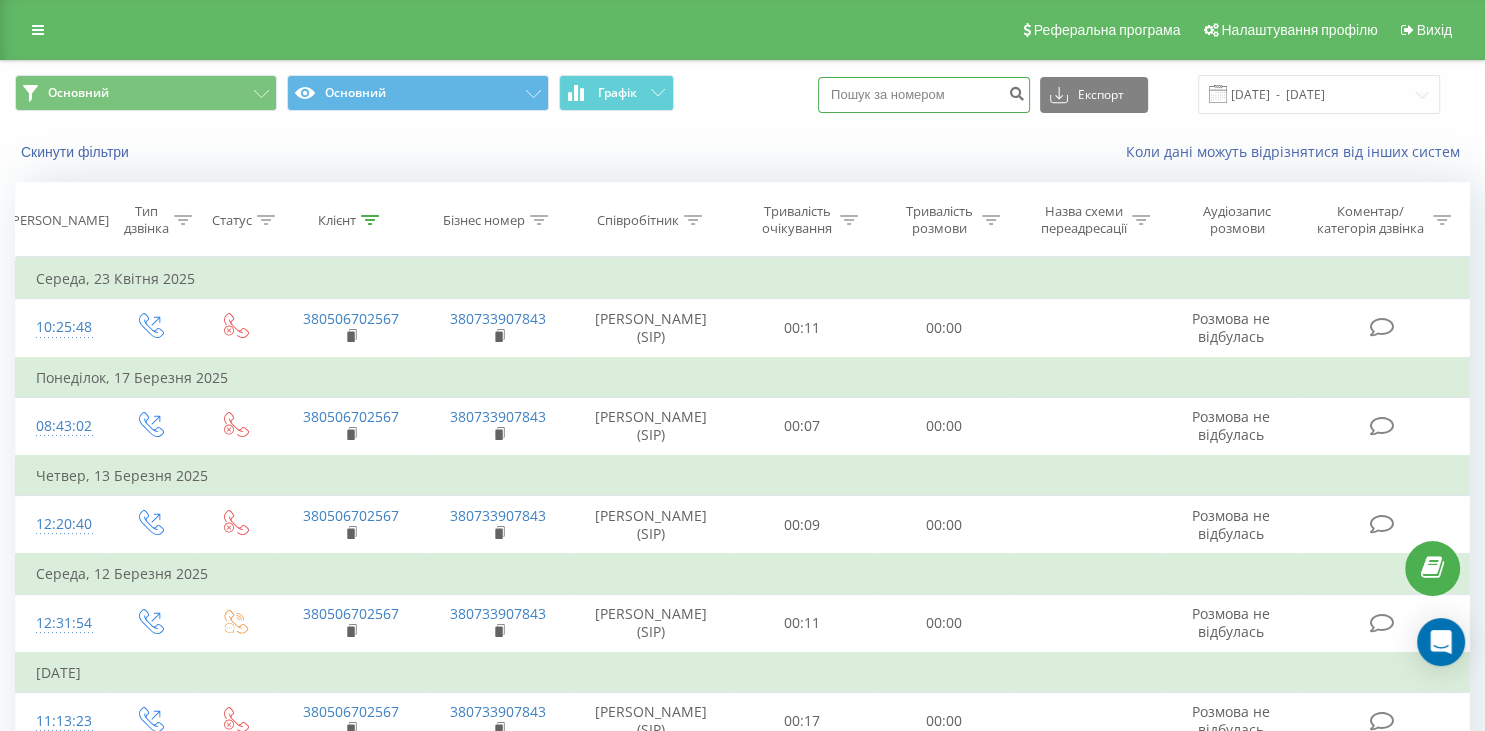 paste on "098 769 77 11" 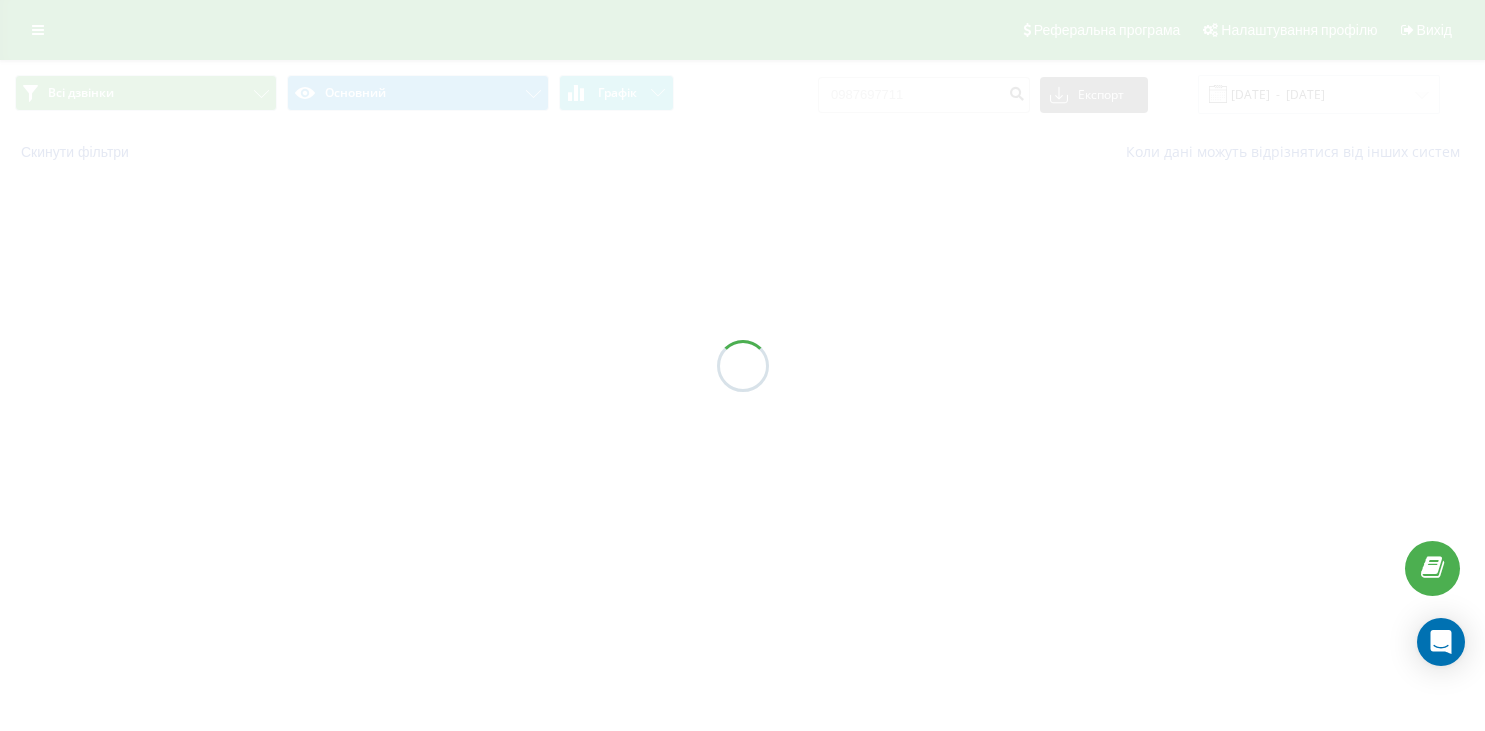scroll, scrollTop: 0, scrollLeft: 0, axis: both 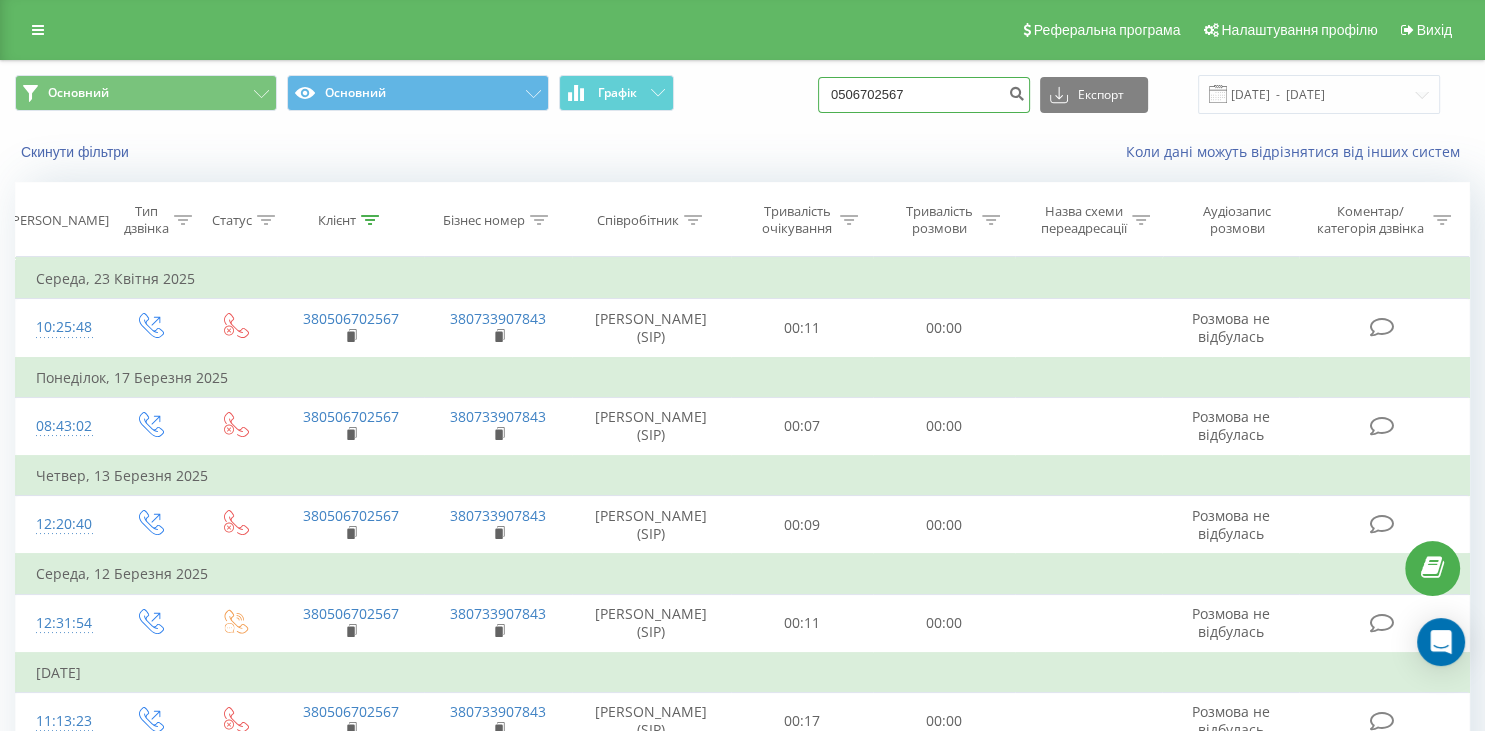 drag, startPoint x: 883, startPoint y: 118, endPoint x: 828, endPoint y: 132, distance: 56.753853 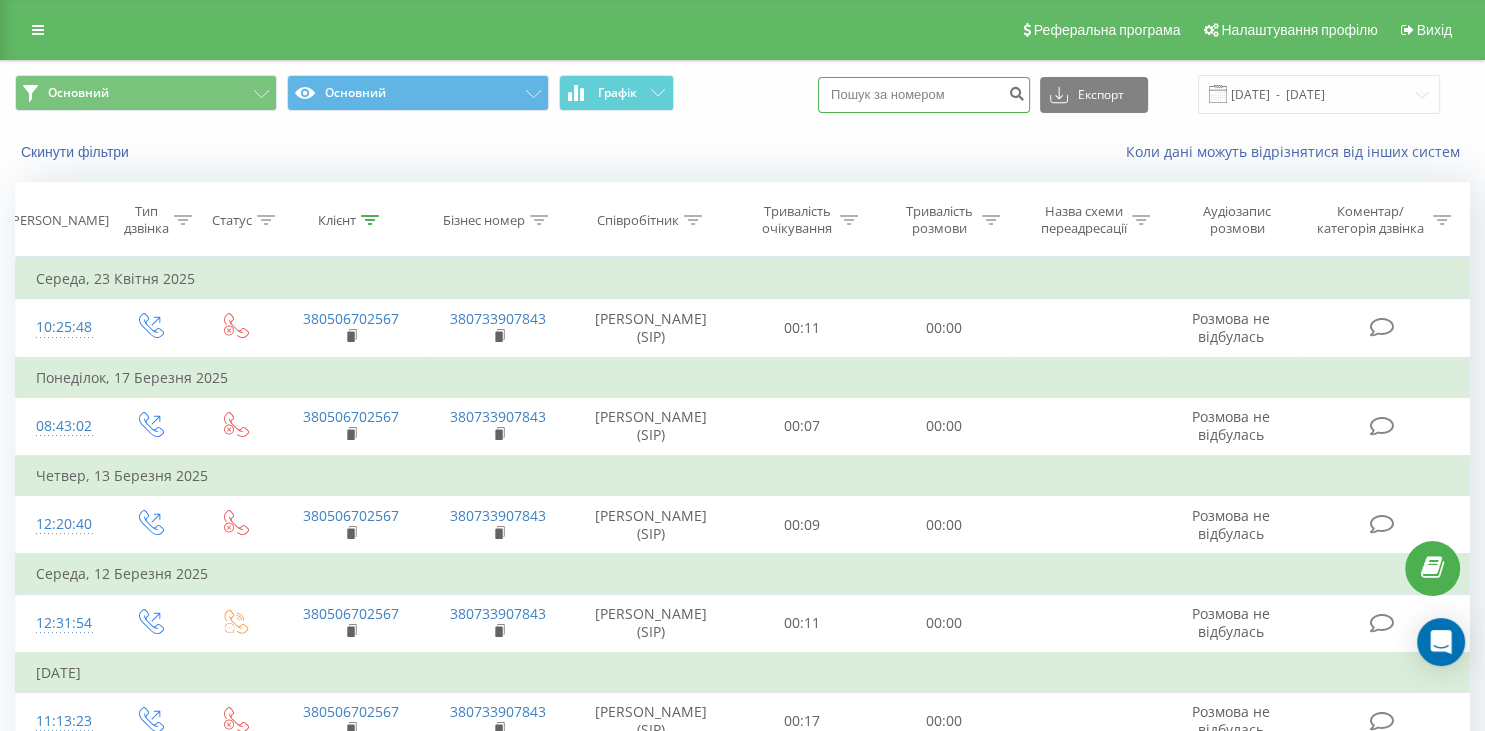 paste on "096 144 33 74" 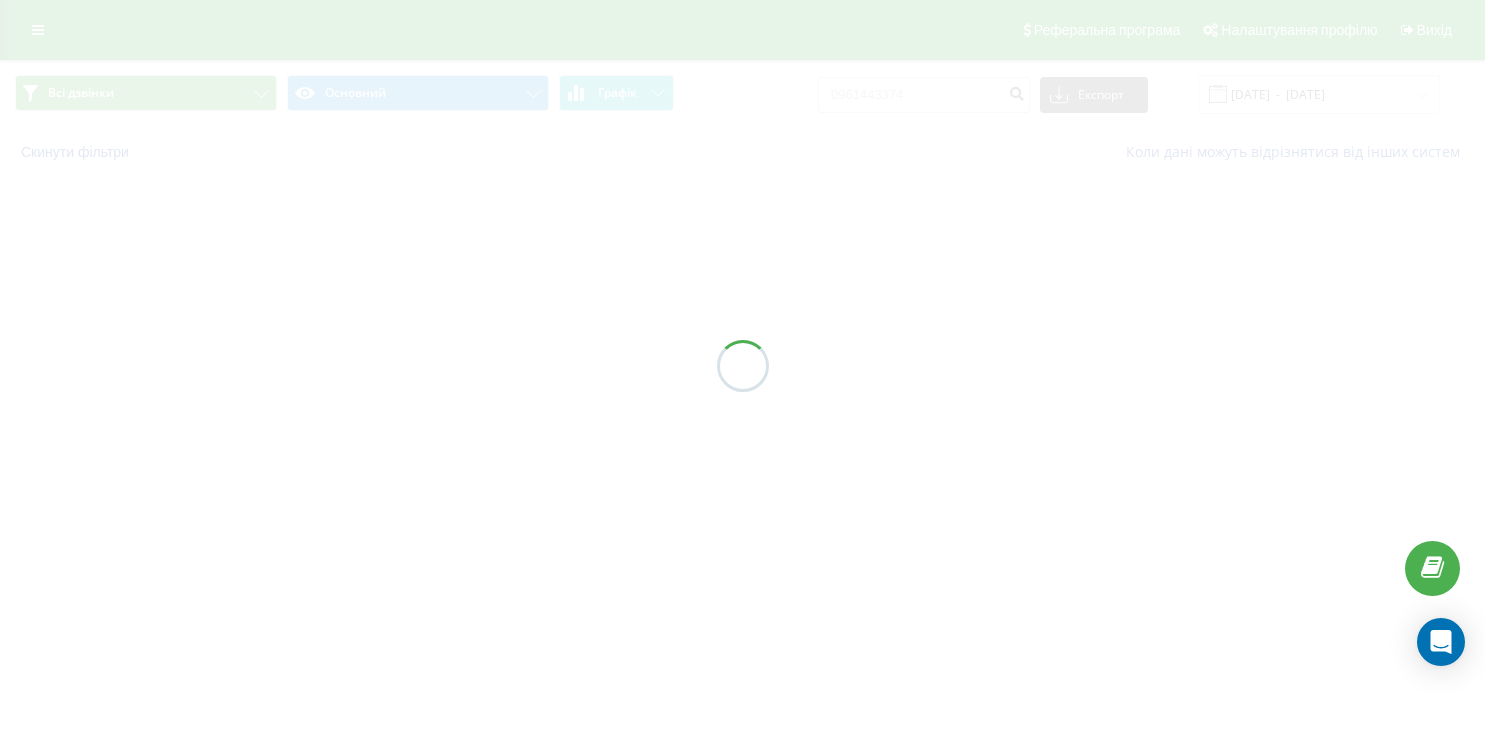 scroll, scrollTop: 0, scrollLeft: 0, axis: both 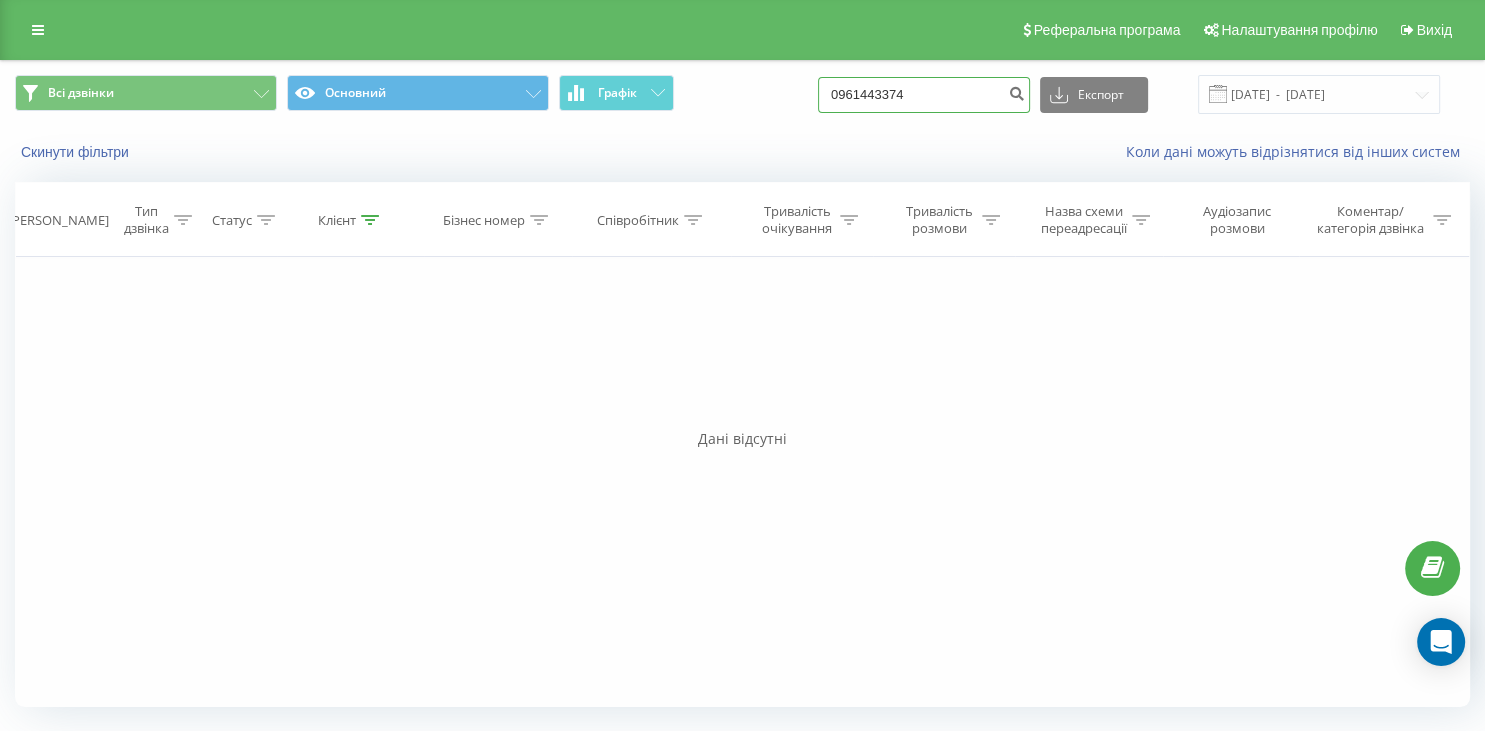 drag, startPoint x: 936, startPoint y: 94, endPoint x: 840, endPoint y: 94, distance: 96 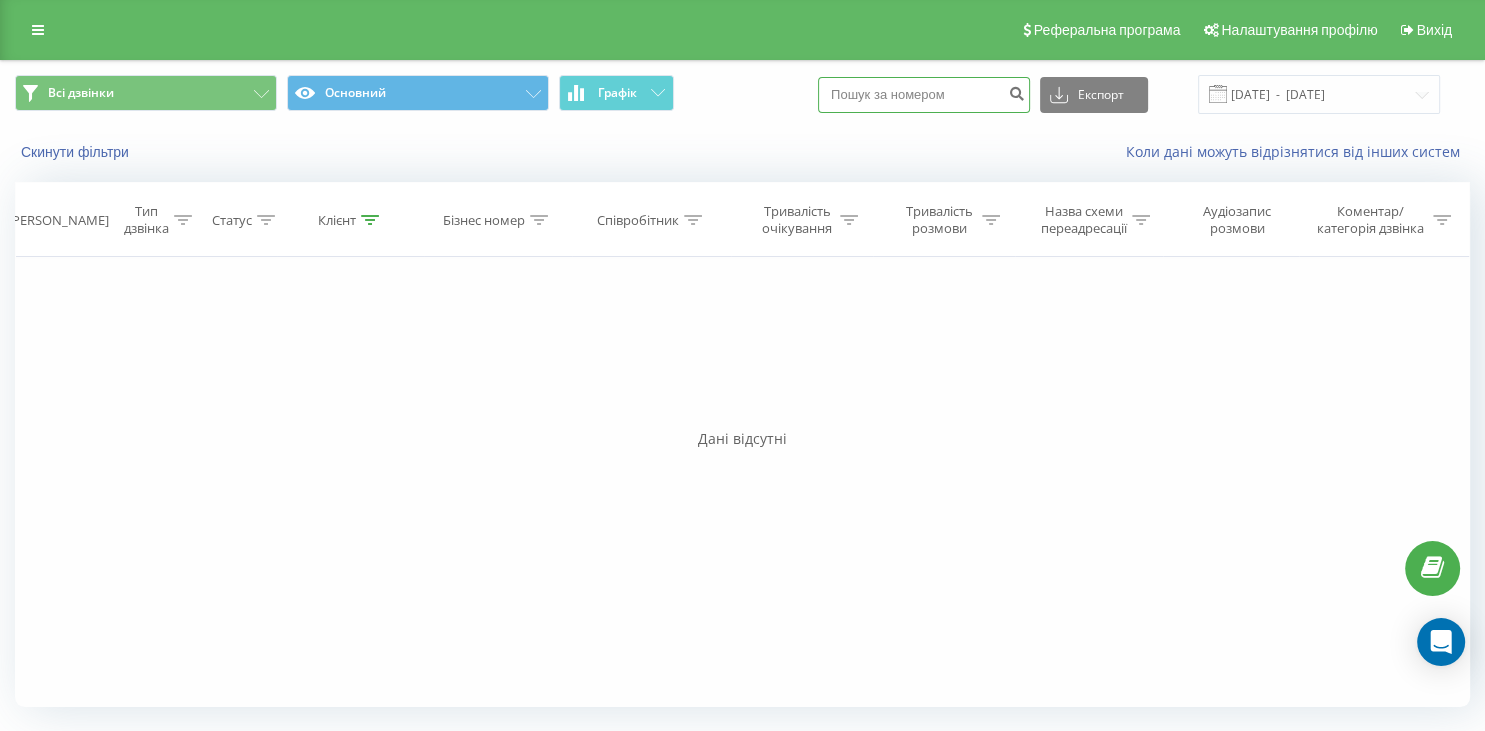 paste on "098 228 97 46" 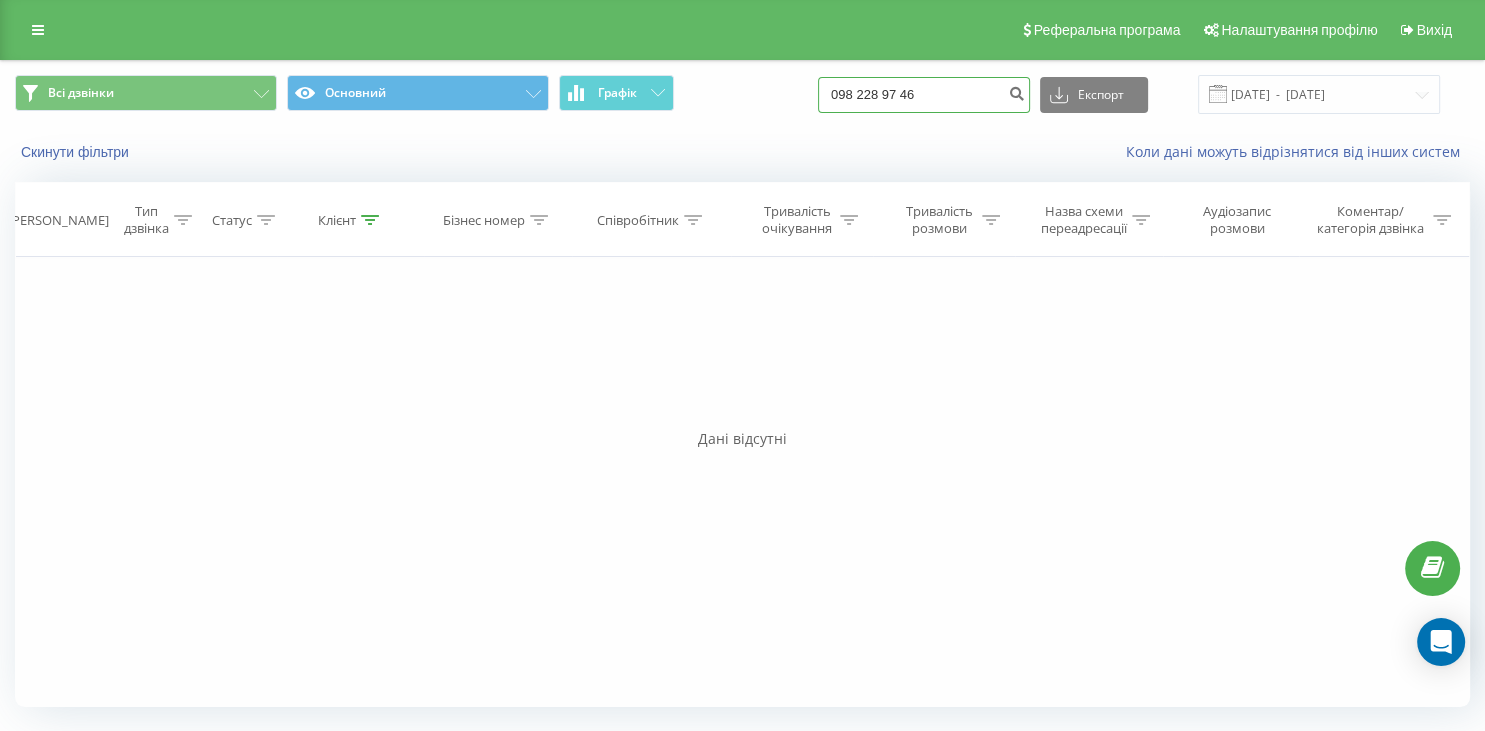 type on "098 228 97 46" 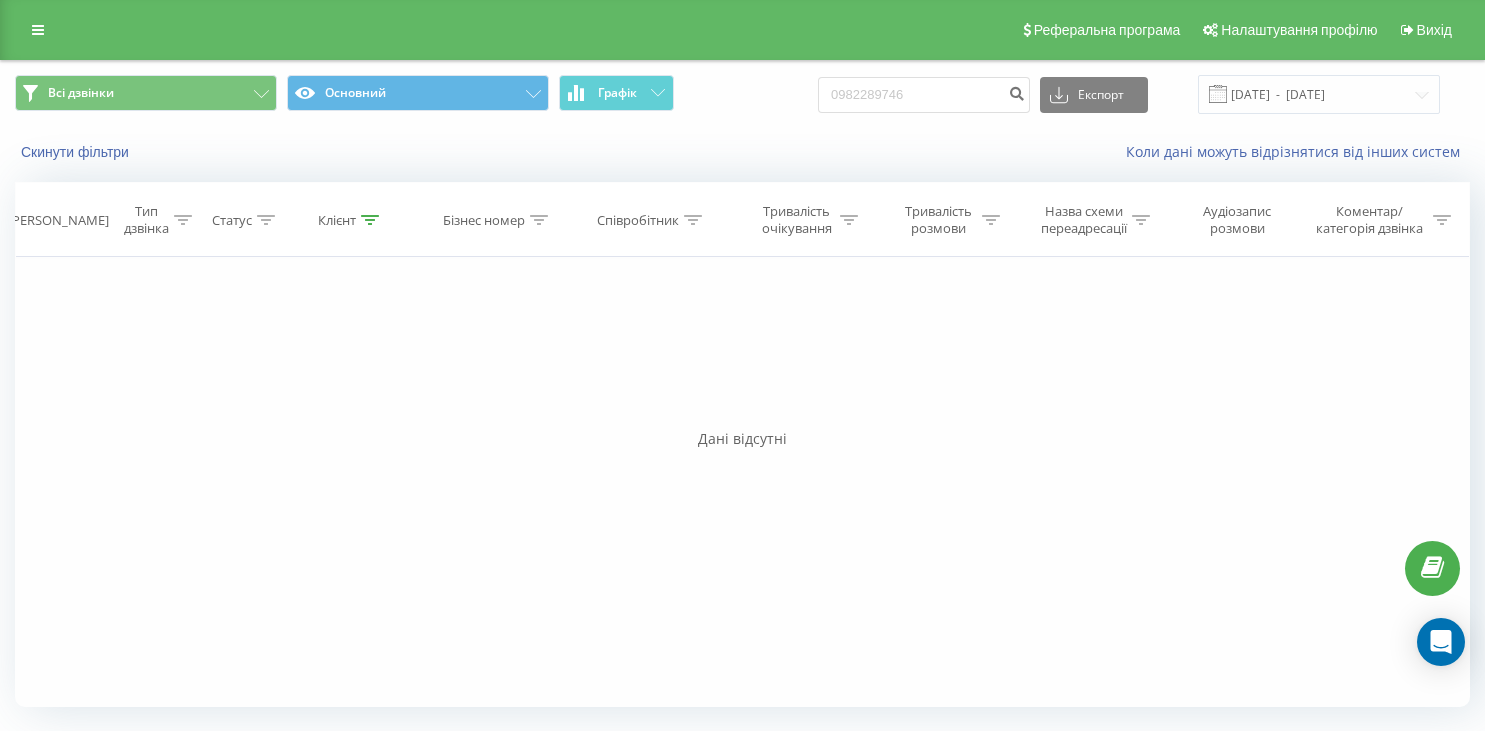 scroll, scrollTop: 0, scrollLeft: 0, axis: both 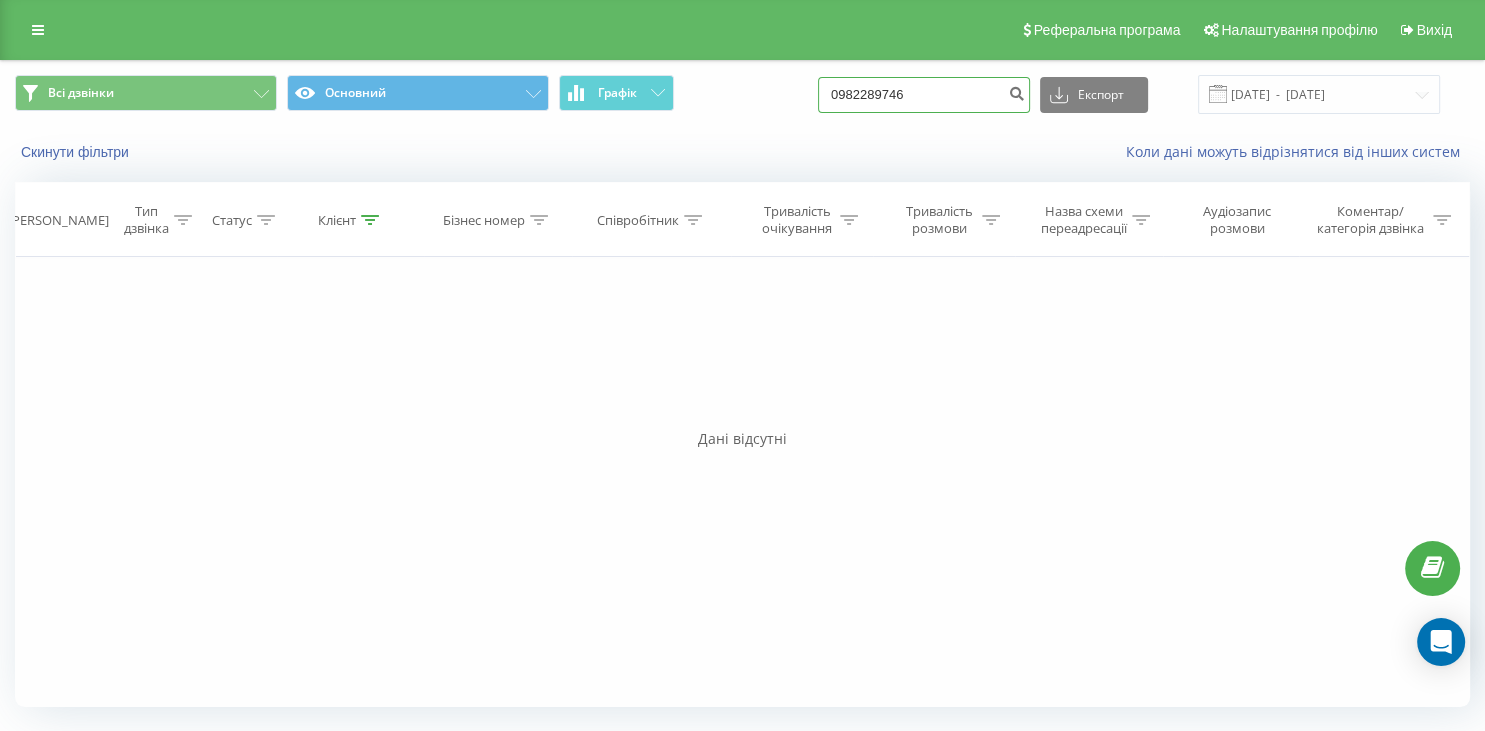 drag, startPoint x: 974, startPoint y: 96, endPoint x: 828, endPoint y: 104, distance: 146.21901 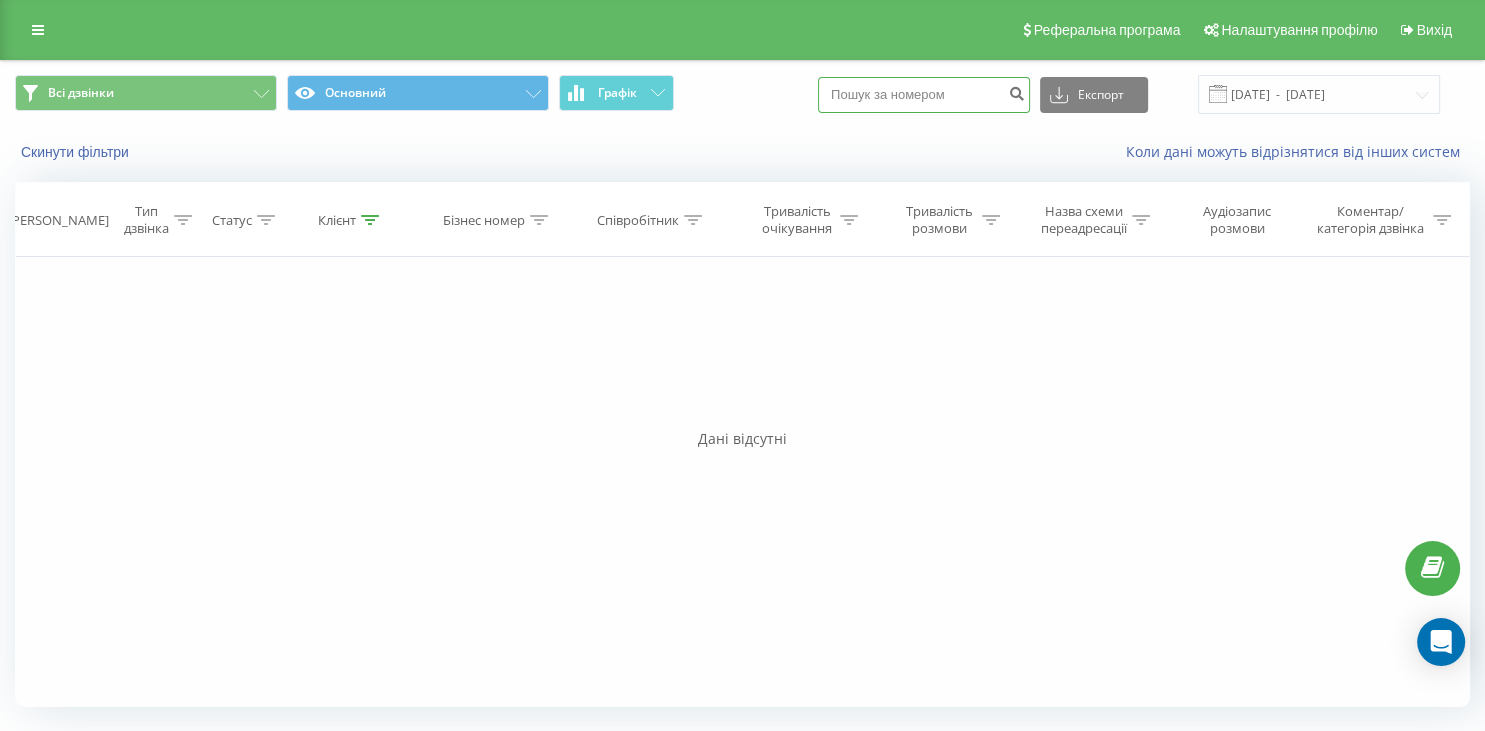 paste on "093 690 62 12" 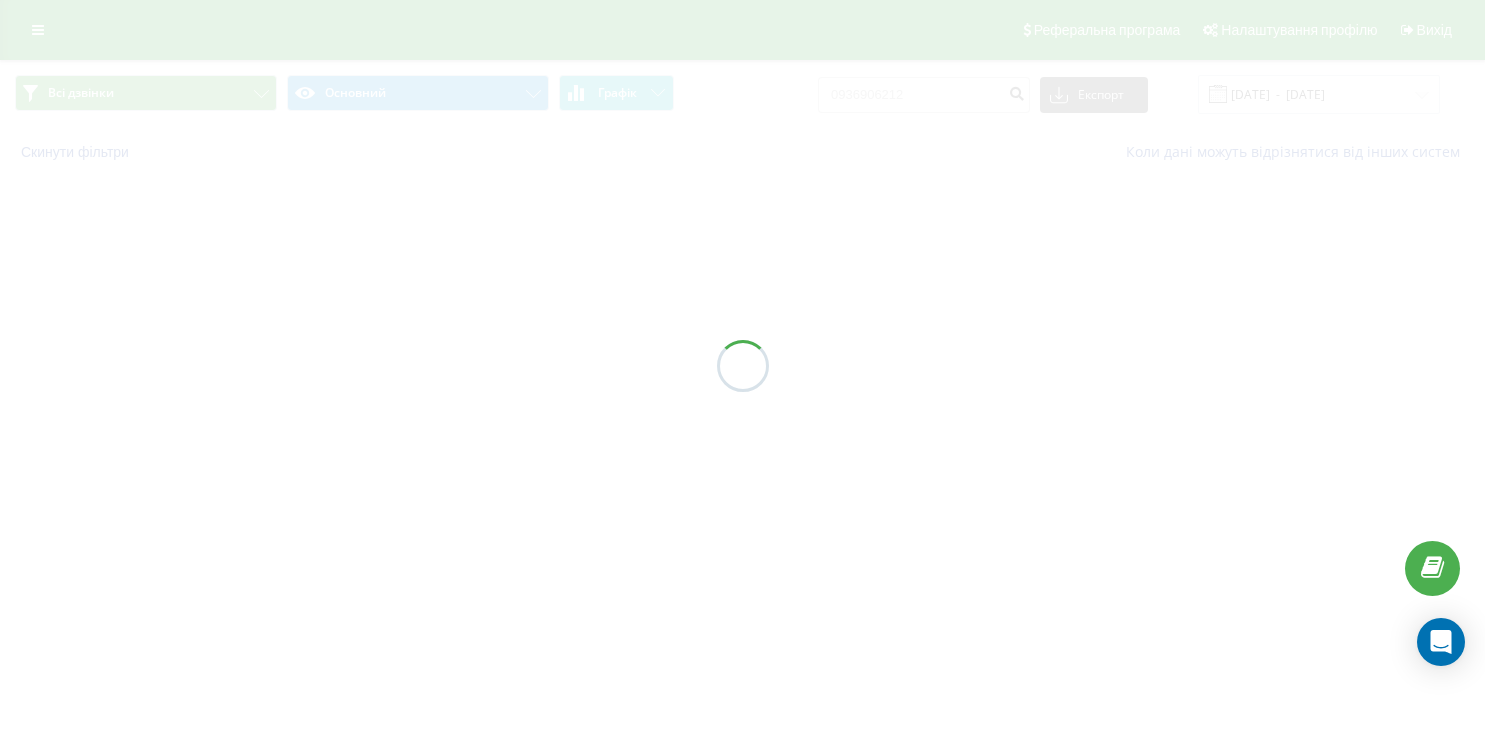 scroll, scrollTop: 0, scrollLeft: 0, axis: both 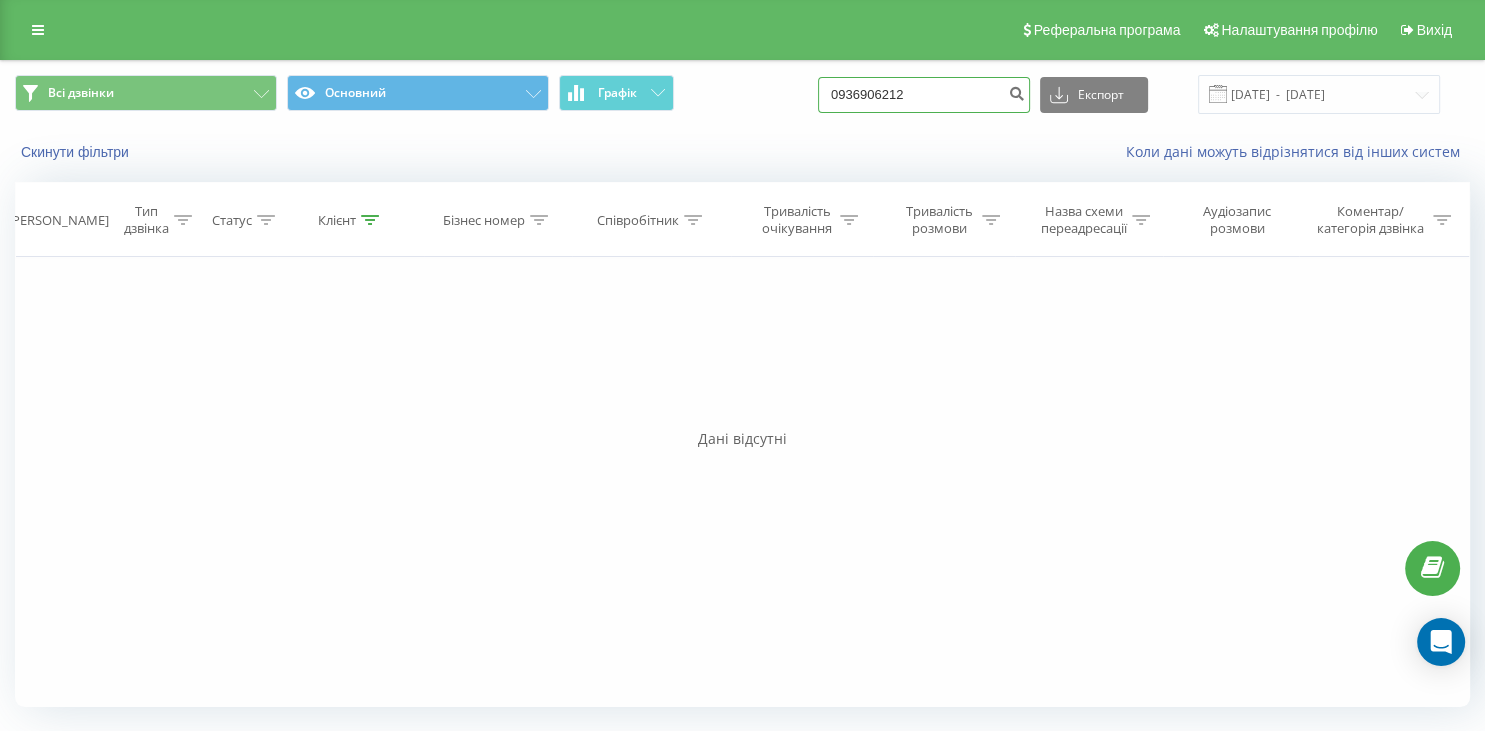 drag, startPoint x: 956, startPoint y: 99, endPoint x: 822, endPoint y: 107, distance: 134.23859 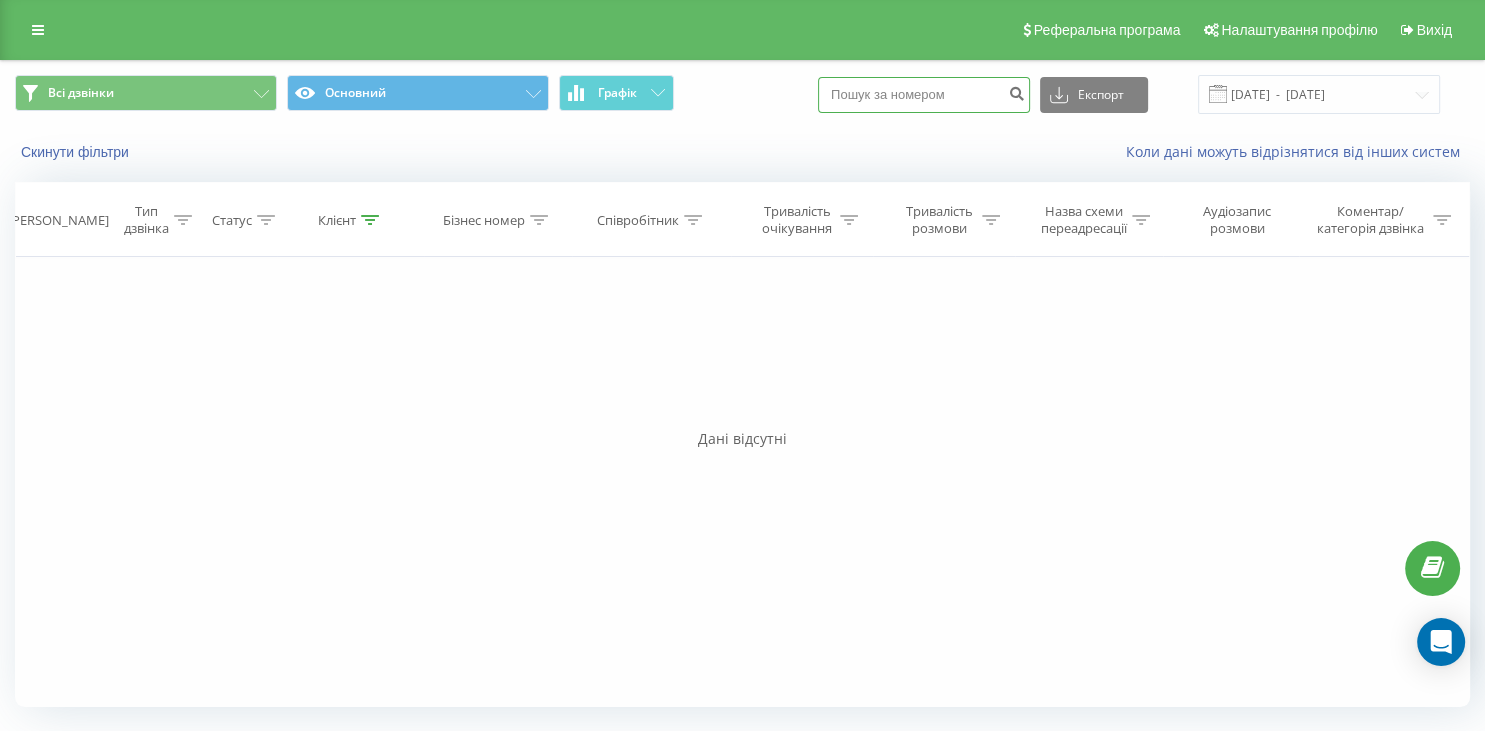 paste on "098 546 46 90" 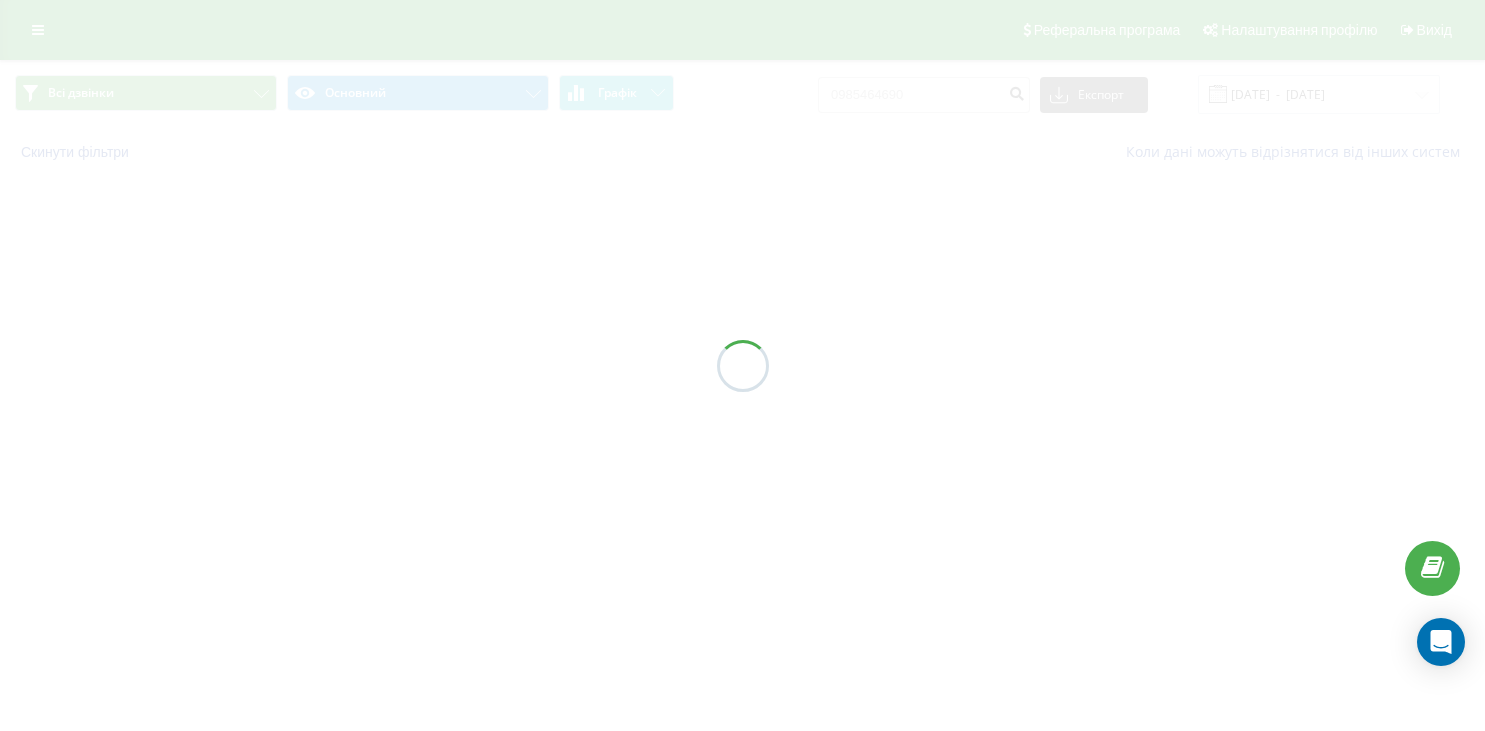 scroll, scrollTop: 0, scrollLeft: 0, axis: both 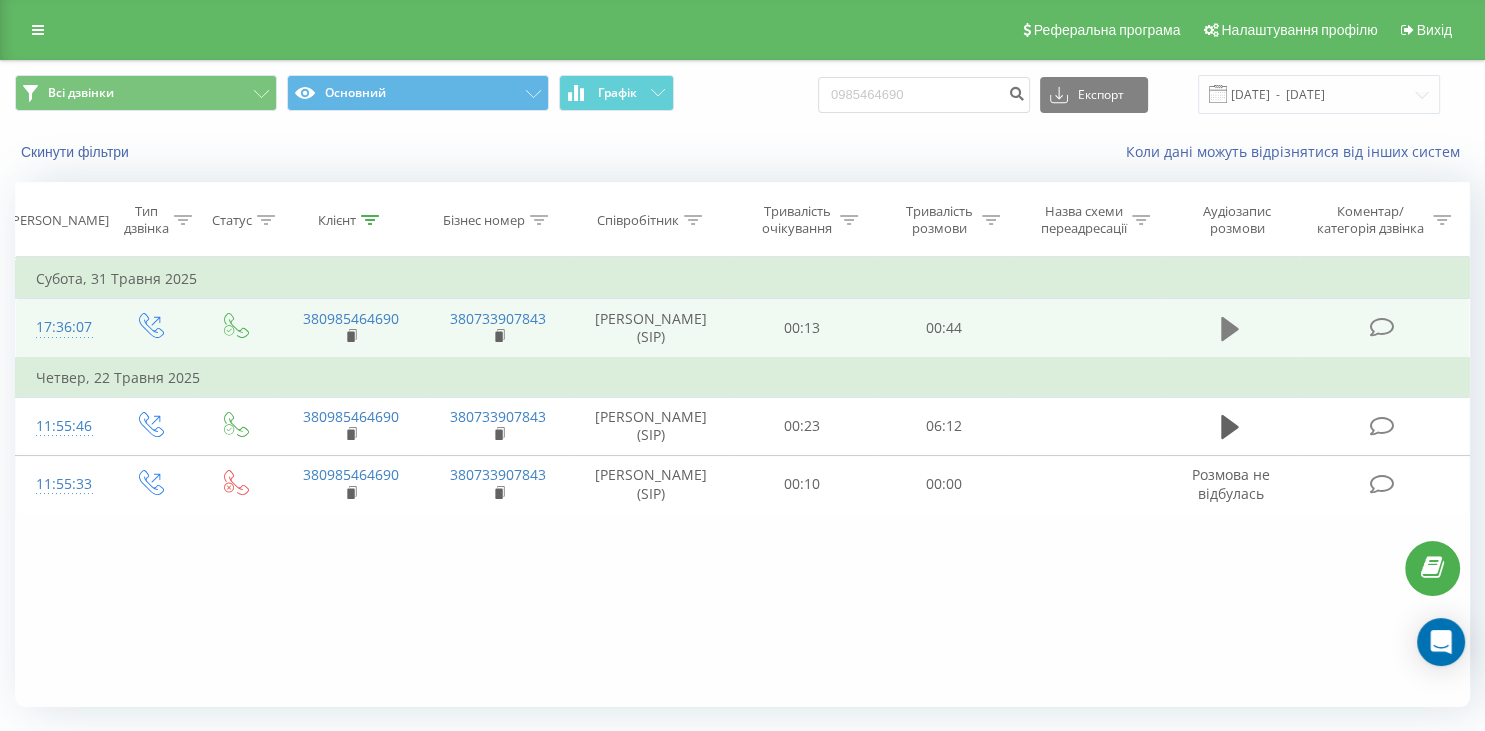 click 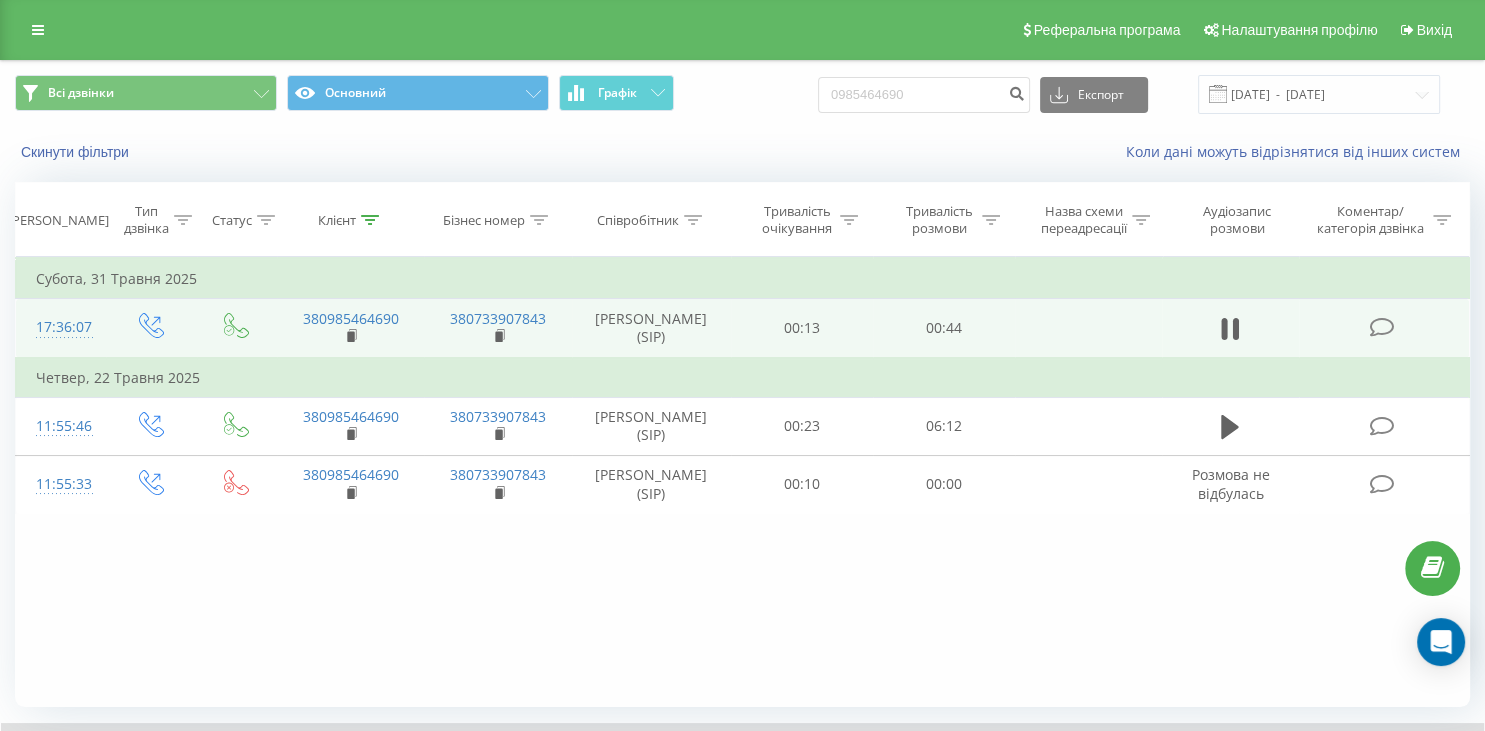 scroll, scrollTop: 128, scrollLeft: 0, axis: vertical 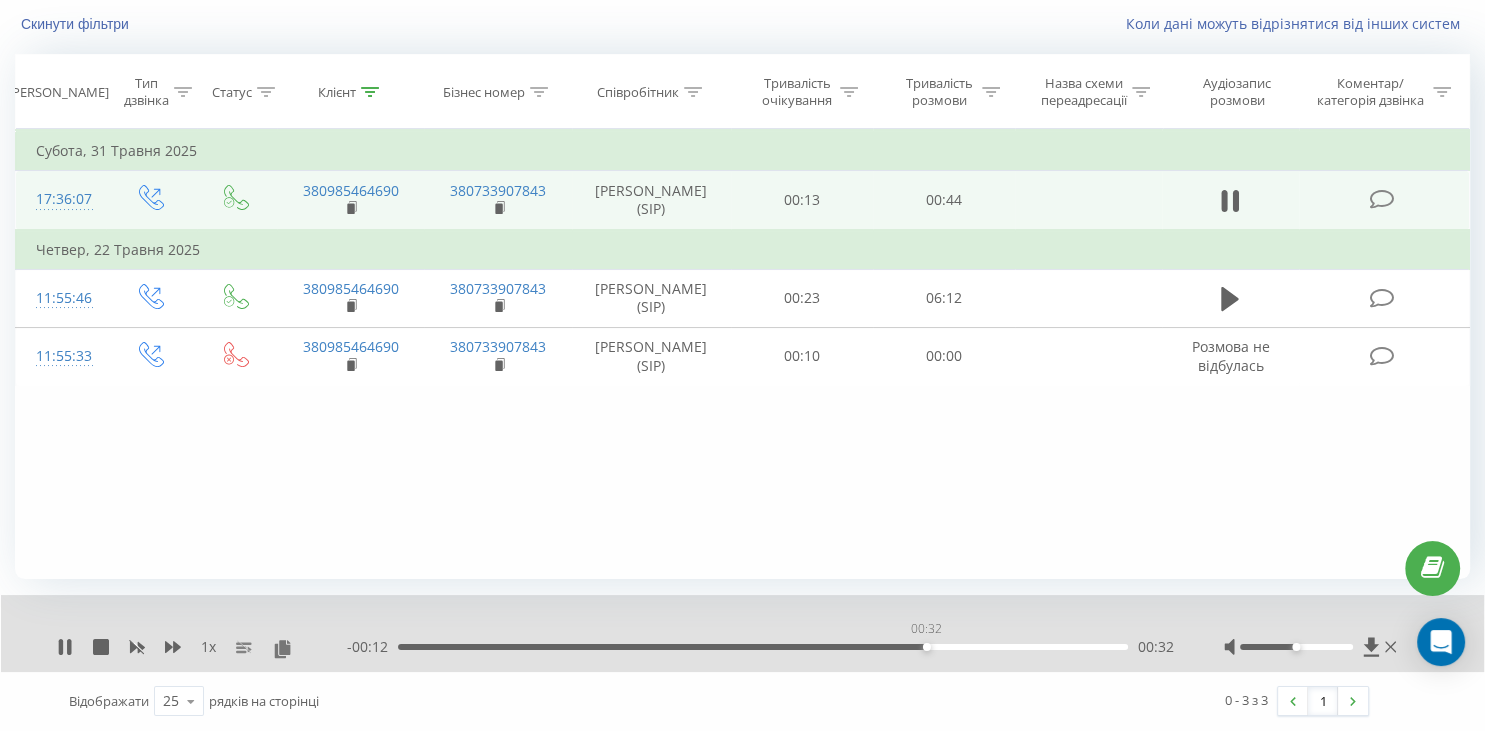 click on "00:32" at bounding box center [763, 647] 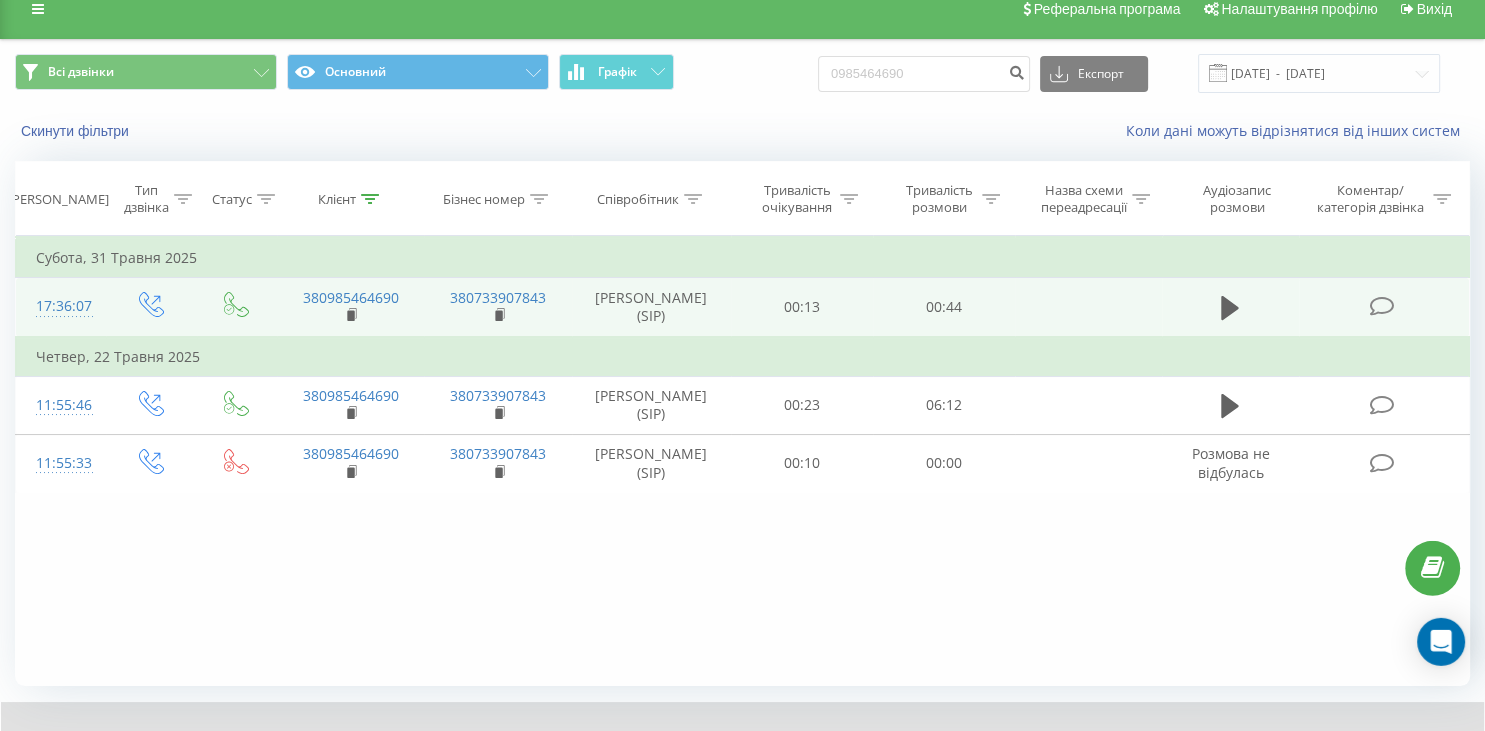 scroll, scrollTop: 0, scrollLeft: 0, axis: both 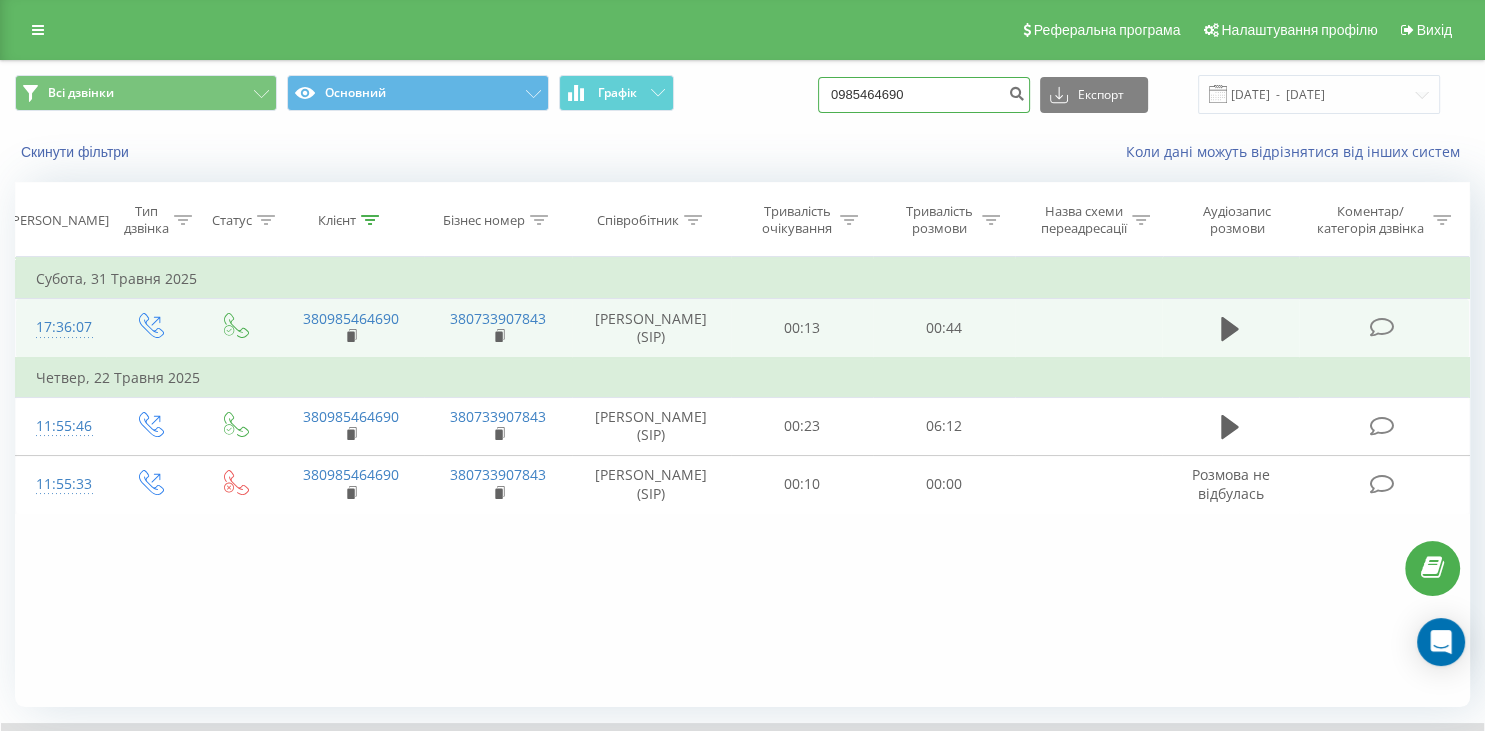 drag, startPoint x: 968, startPoint y: 97, endPoint x: 828, endPoint y: 114, distance: 141.02837 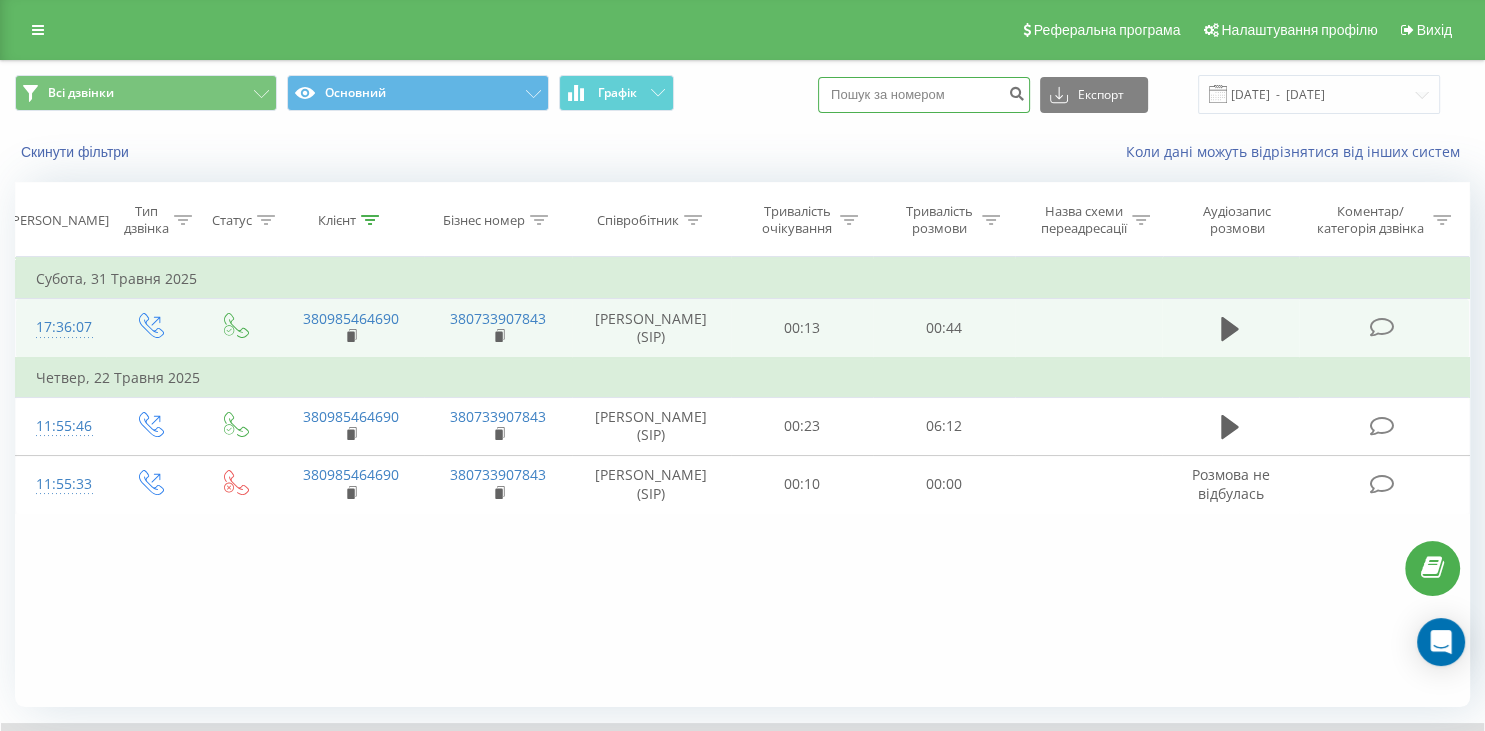 paste on "093 160 26 18" 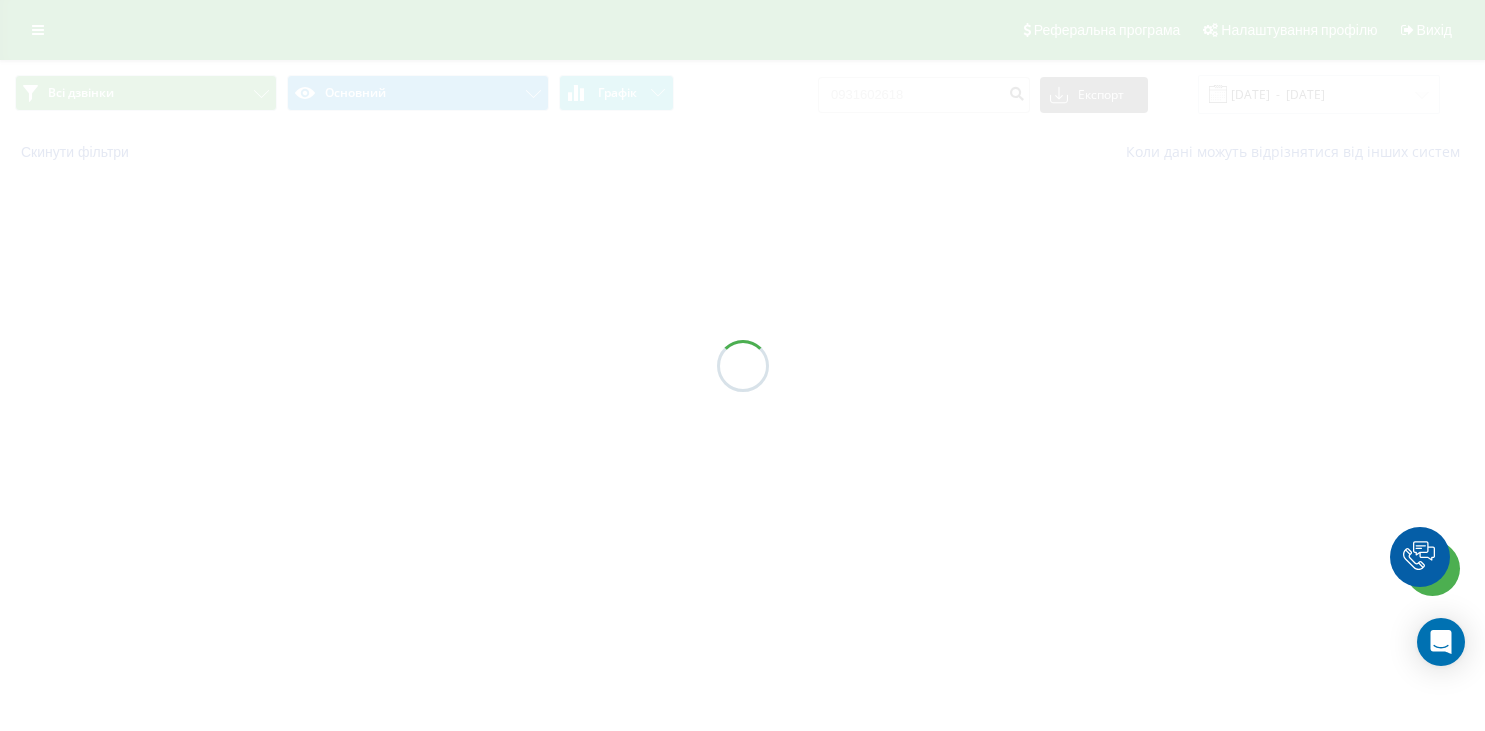 scroll, scrollTop: 0, scrollLeft: 0, axis: both 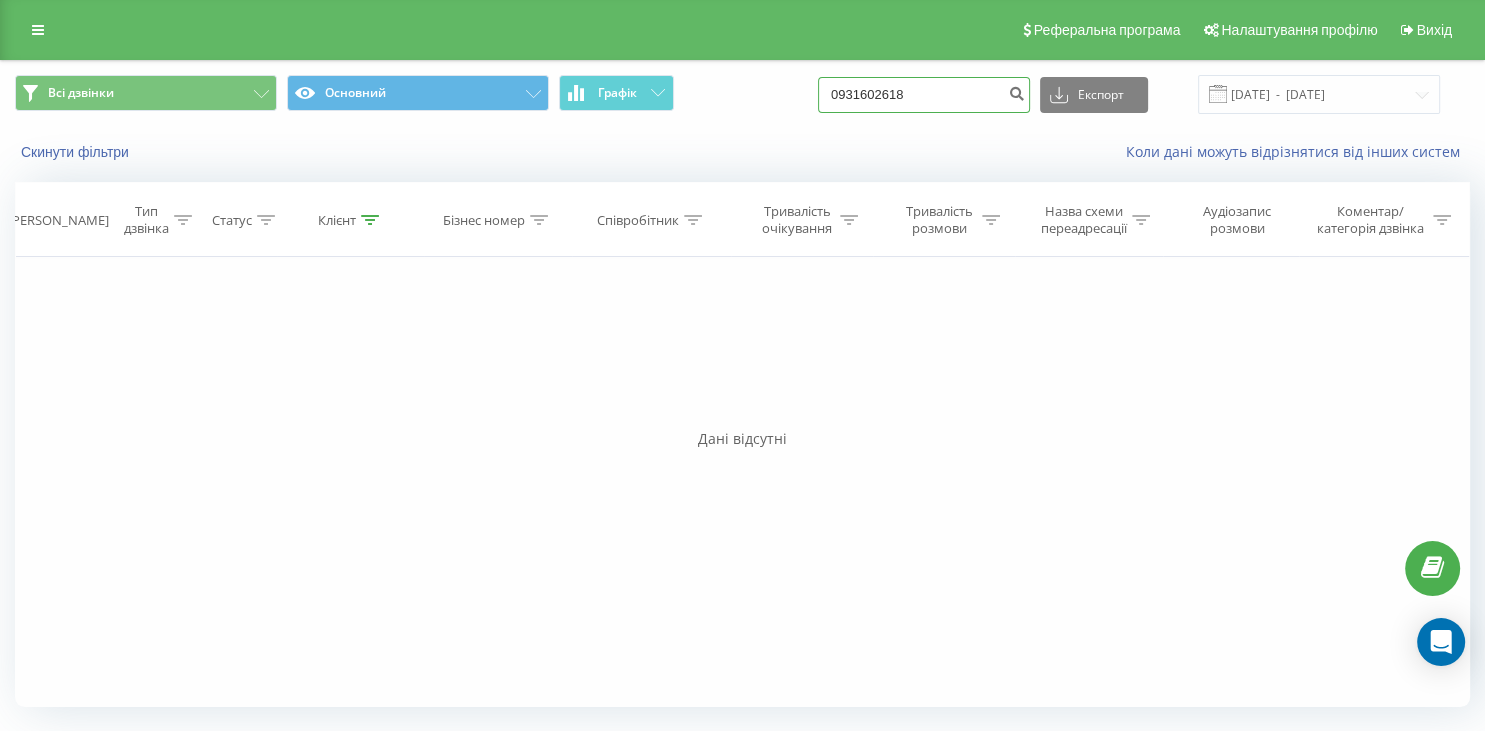 drag, startPoint x: 949, startPoint y: 98, endPoint x: 799, endPoint y: 94, distance: 150.05333 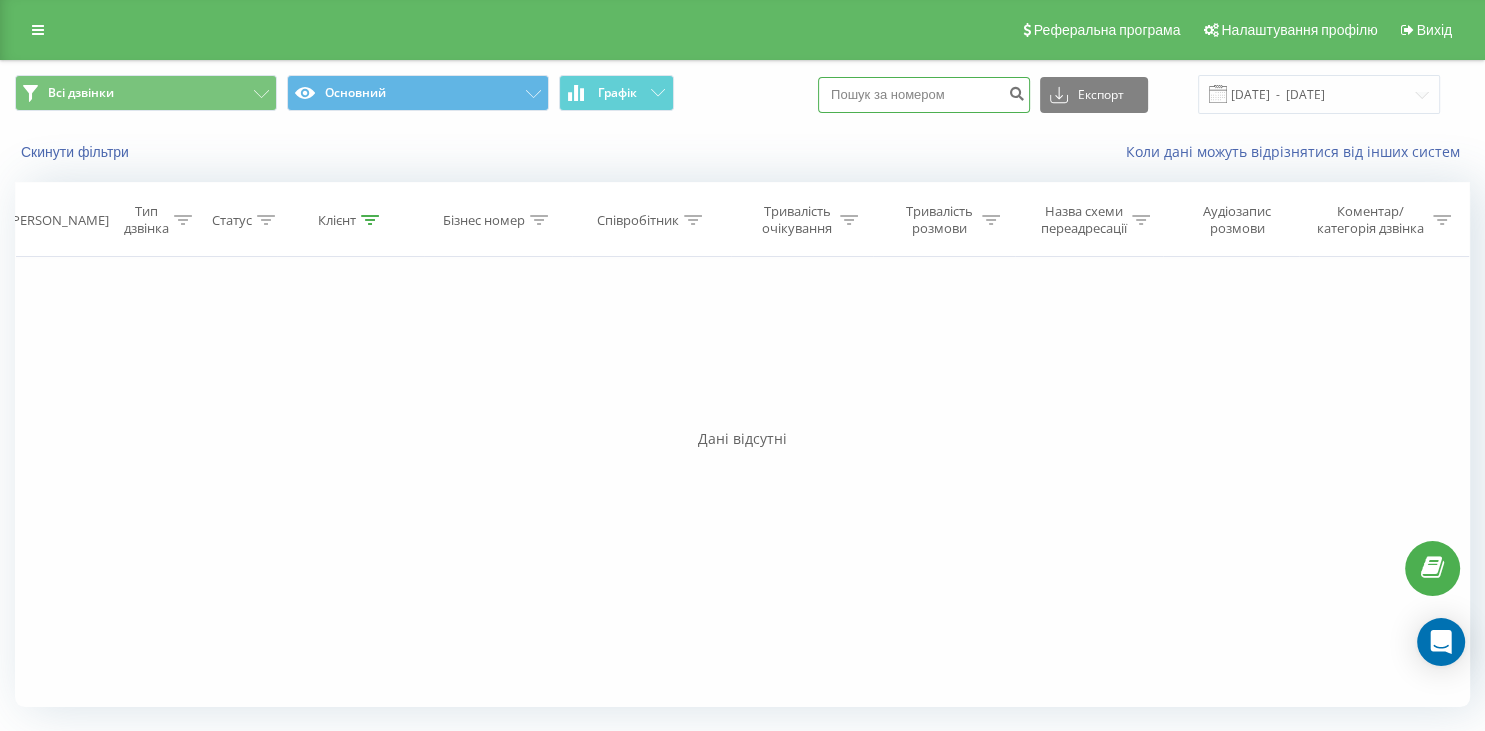 paste on "068 114 21 29" 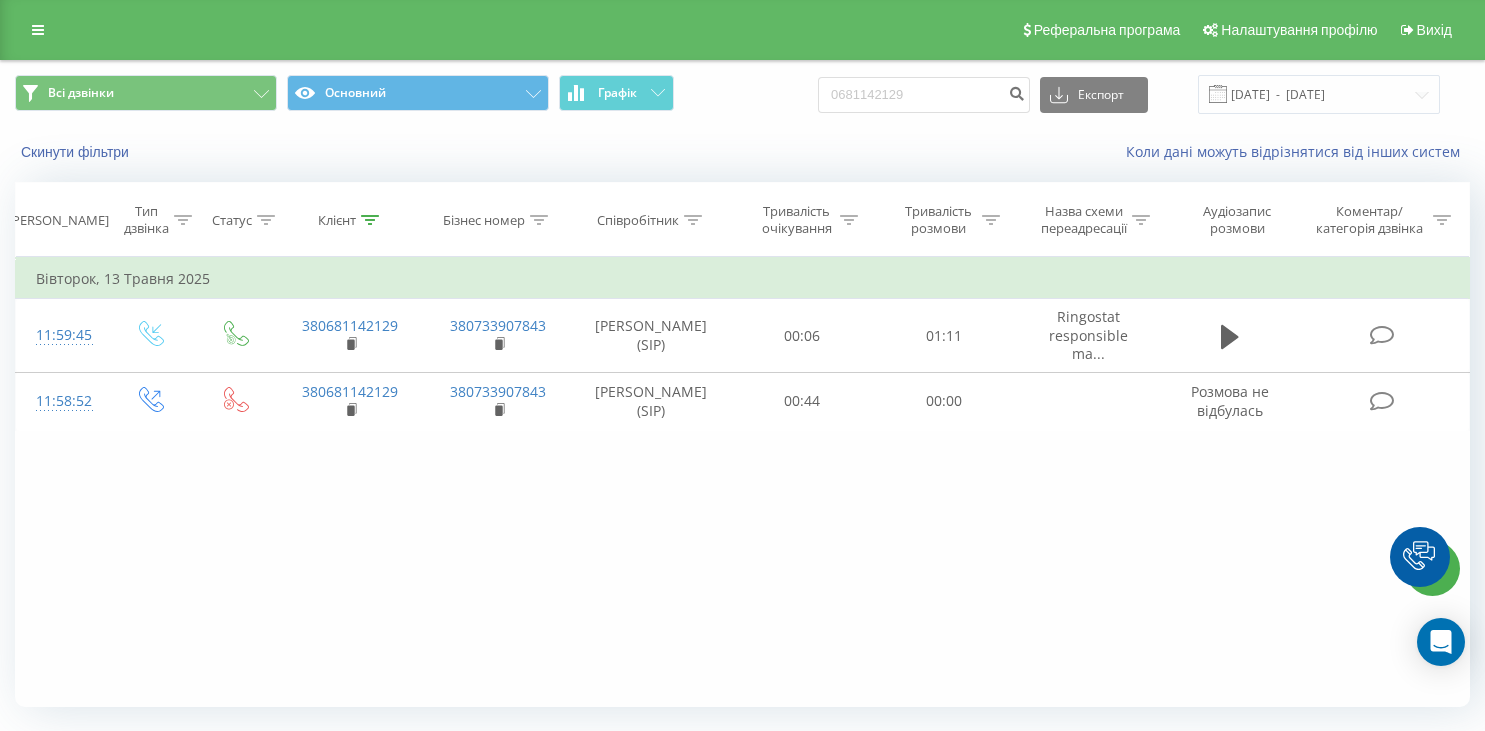 scroll, scrollTop: 0, scrollLeft: 0, axis: both 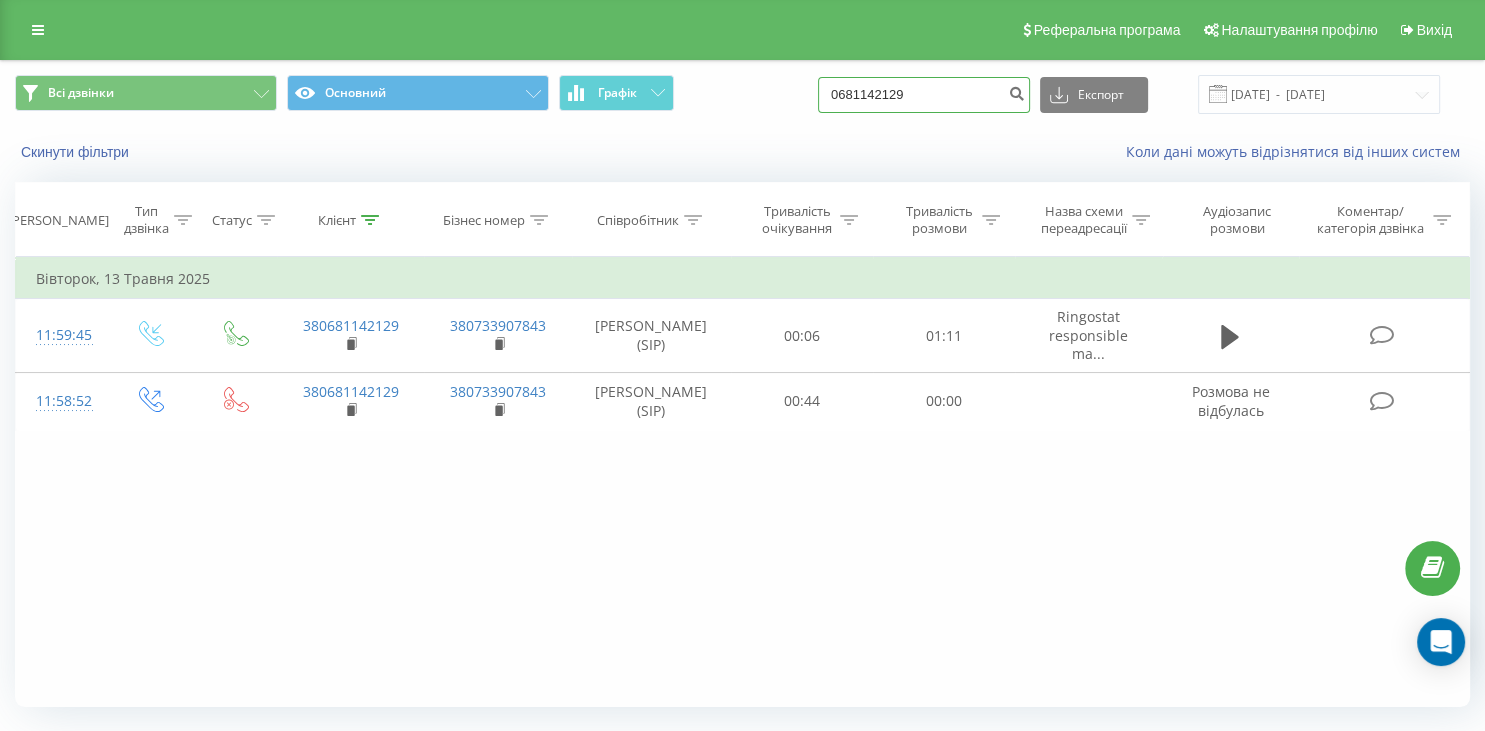 drag, startPoint x: 943, startPoint y: 90, endPoint x: 839, endPoint y: 94, distance: 104.0769 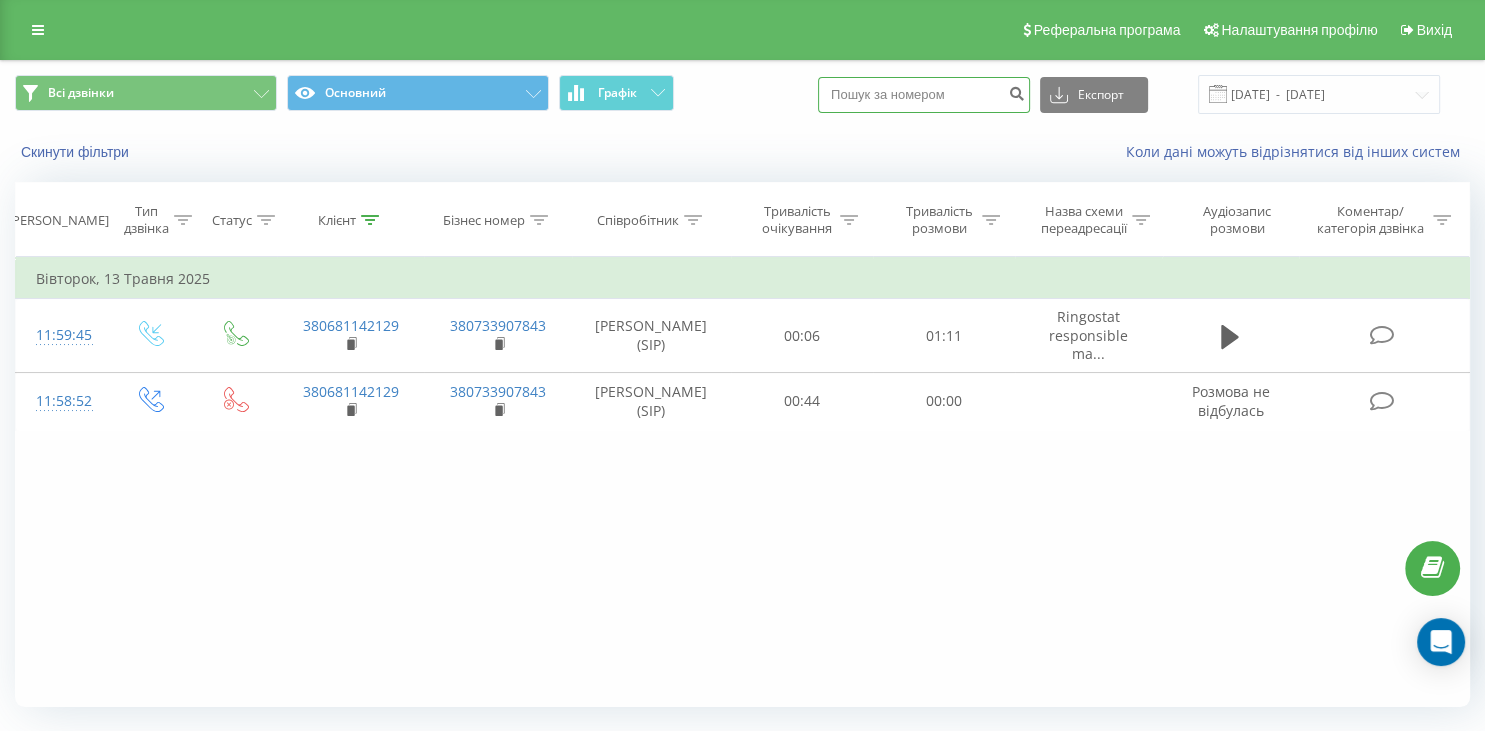 paste on "067 077 74 77" 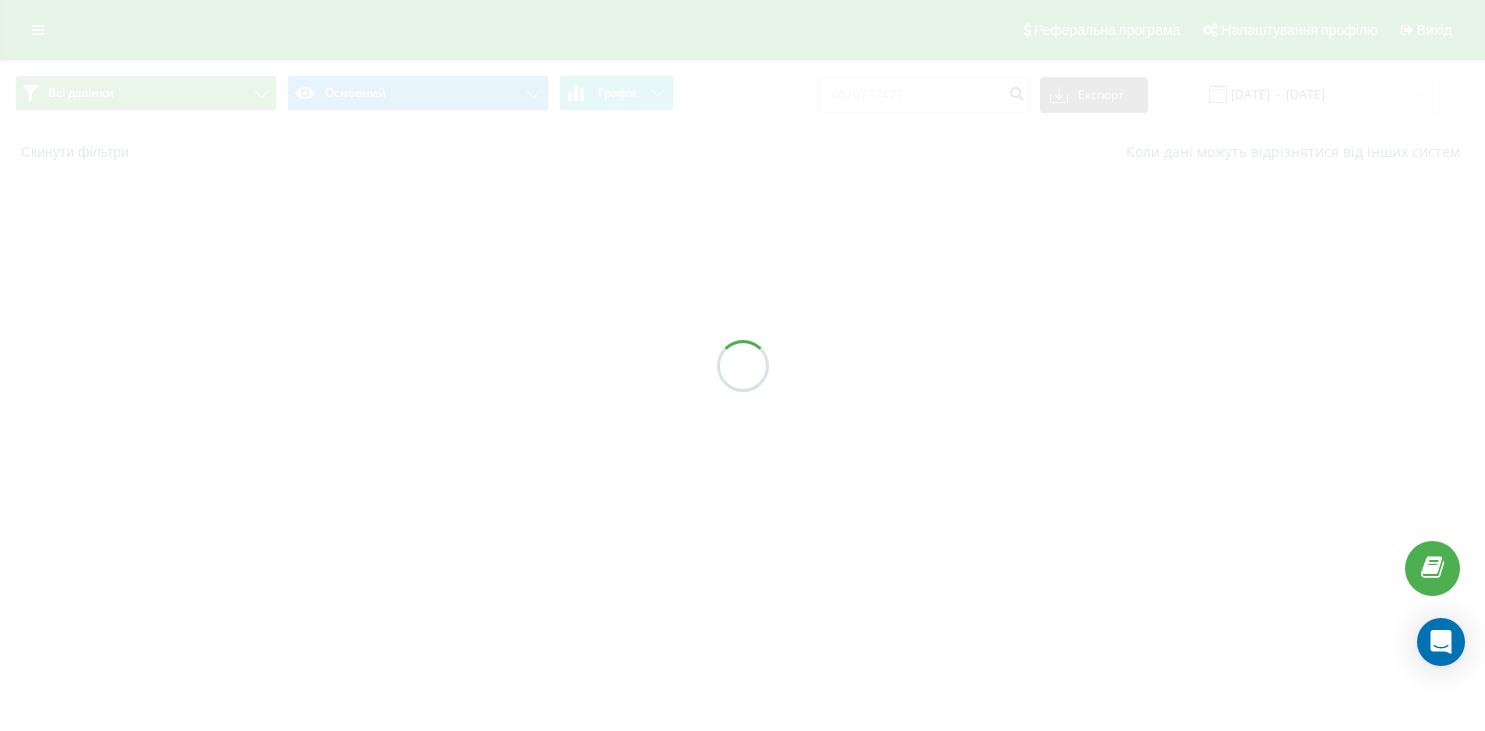 scroll, scrollTop: 0, scrollLeft: 0, axis: both 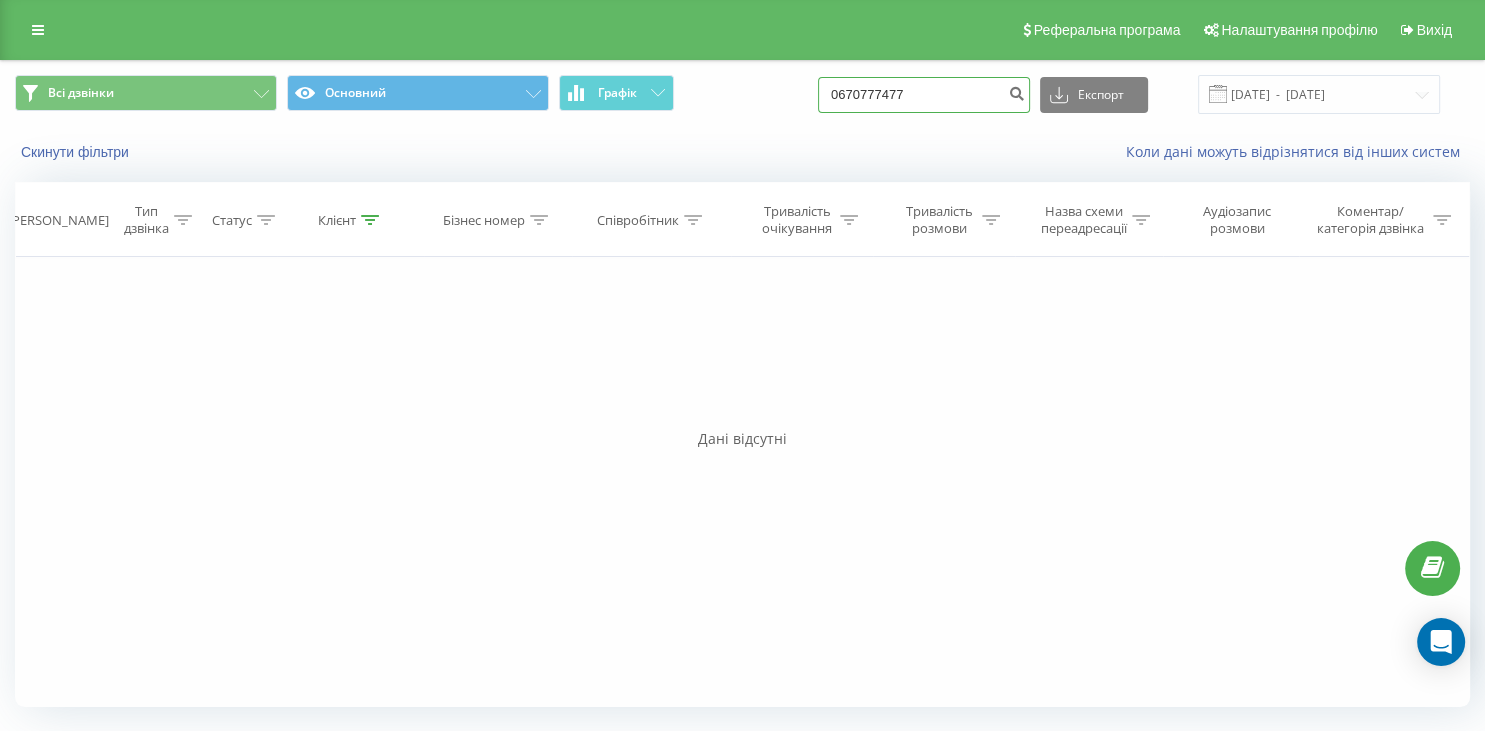 drag, startPoint x: 879, startPoint y: 93, endPoint x: 818, endPoint y: 94, distance: 61.008198 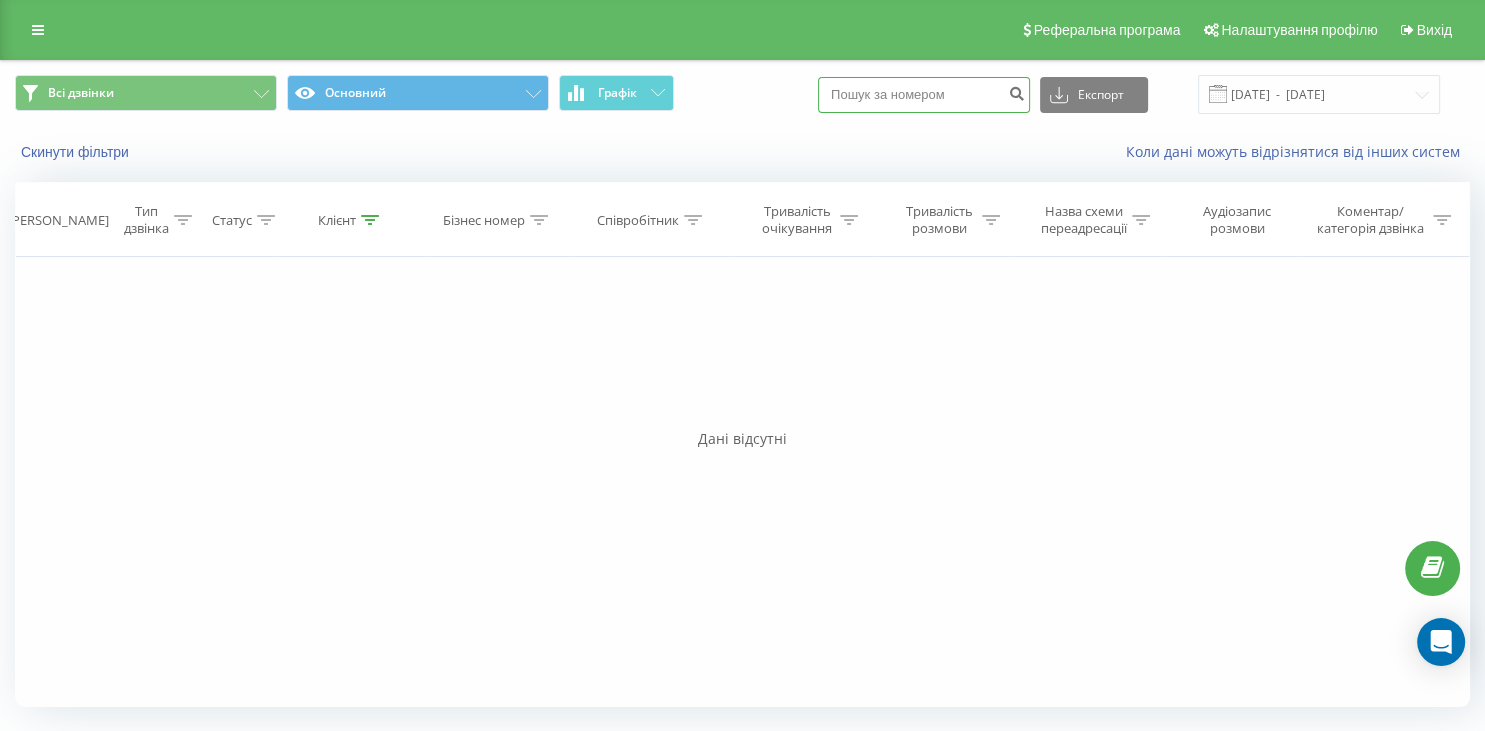 paste on "097 914 64 61" 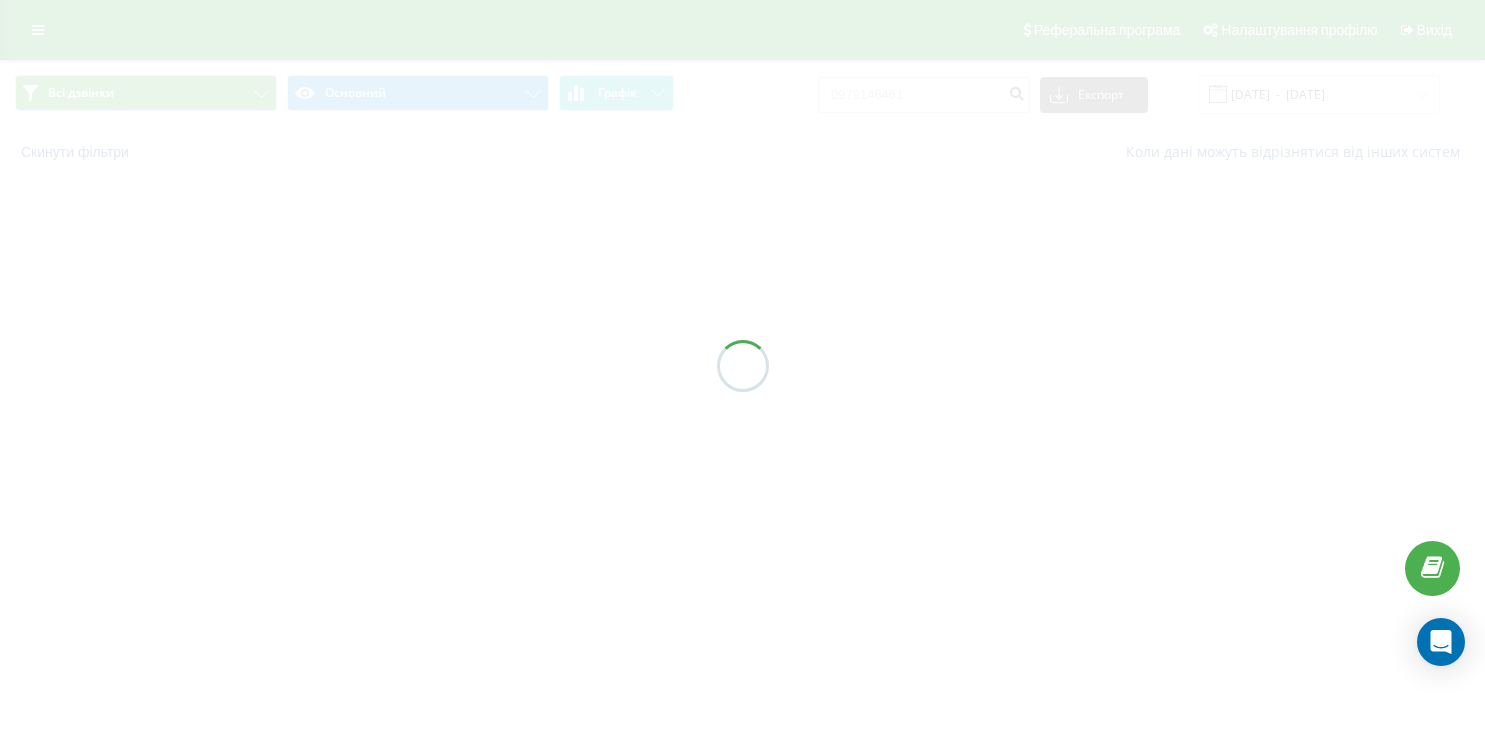 scroll, scrollTop: 0, scrollLeft: 0, axis: both 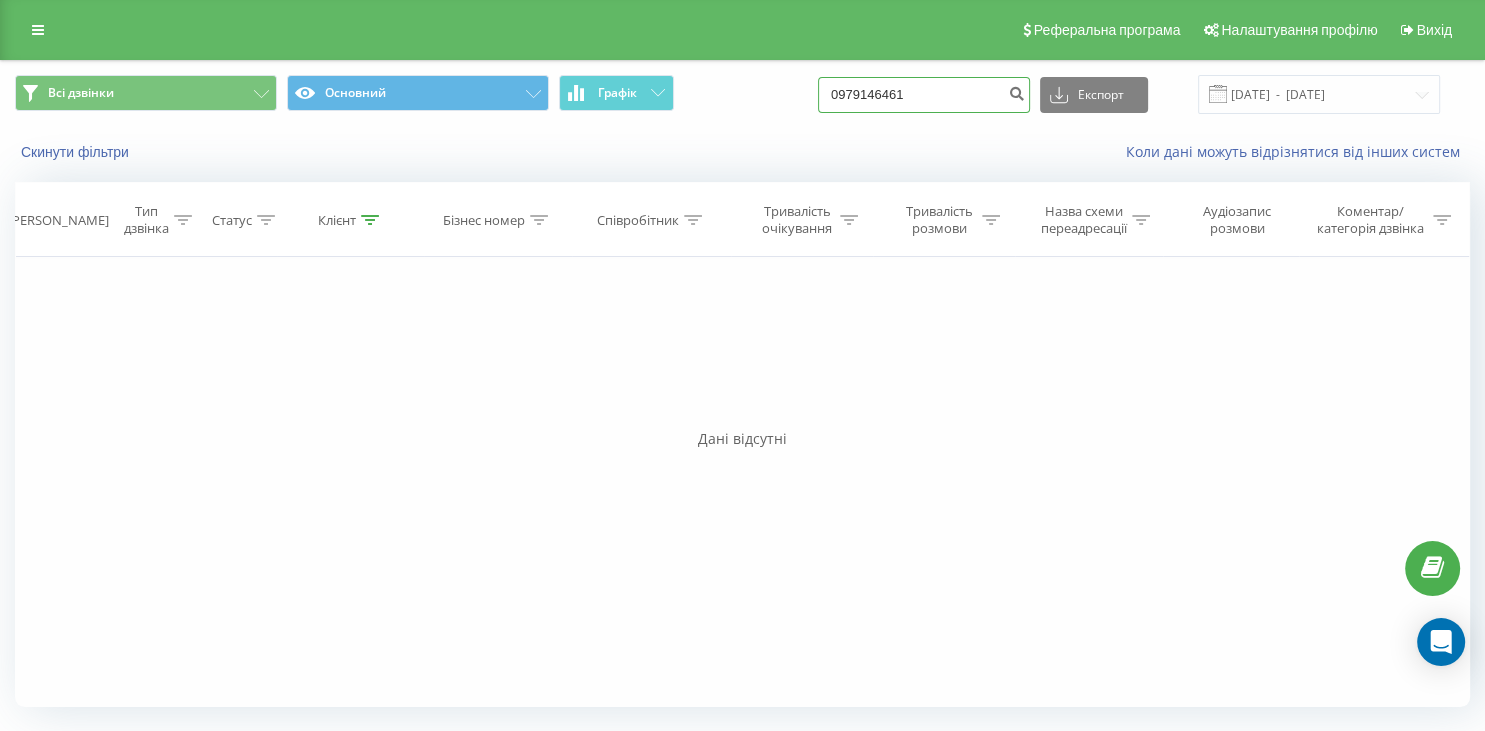 drag, startPoint x: 943, startPoint y: 99, endPoint x: 822, endPoint y: 100, distance: 121.004135 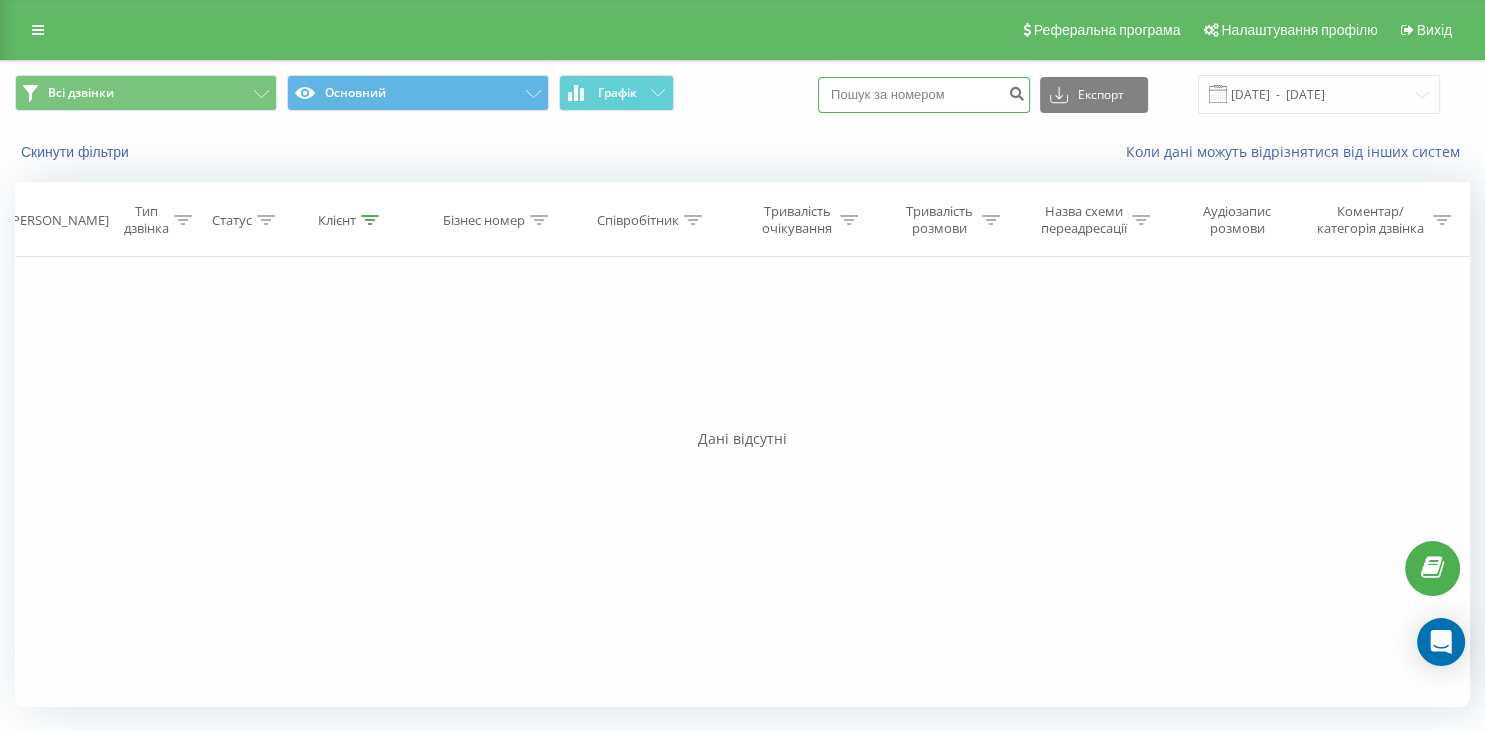 paste on "097 233 10 72" 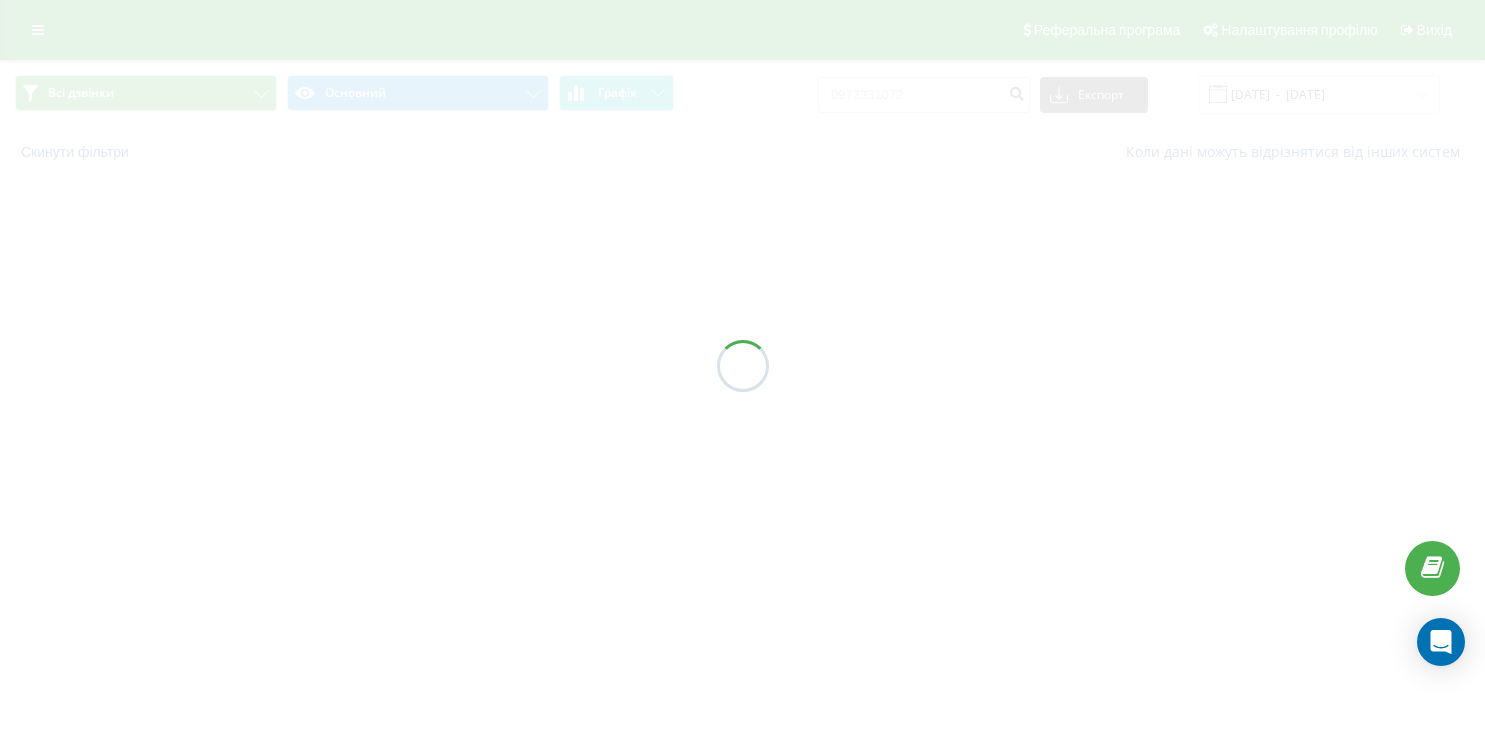 scroll, scrollTop: 0, scrollLeft: 0, axis: both 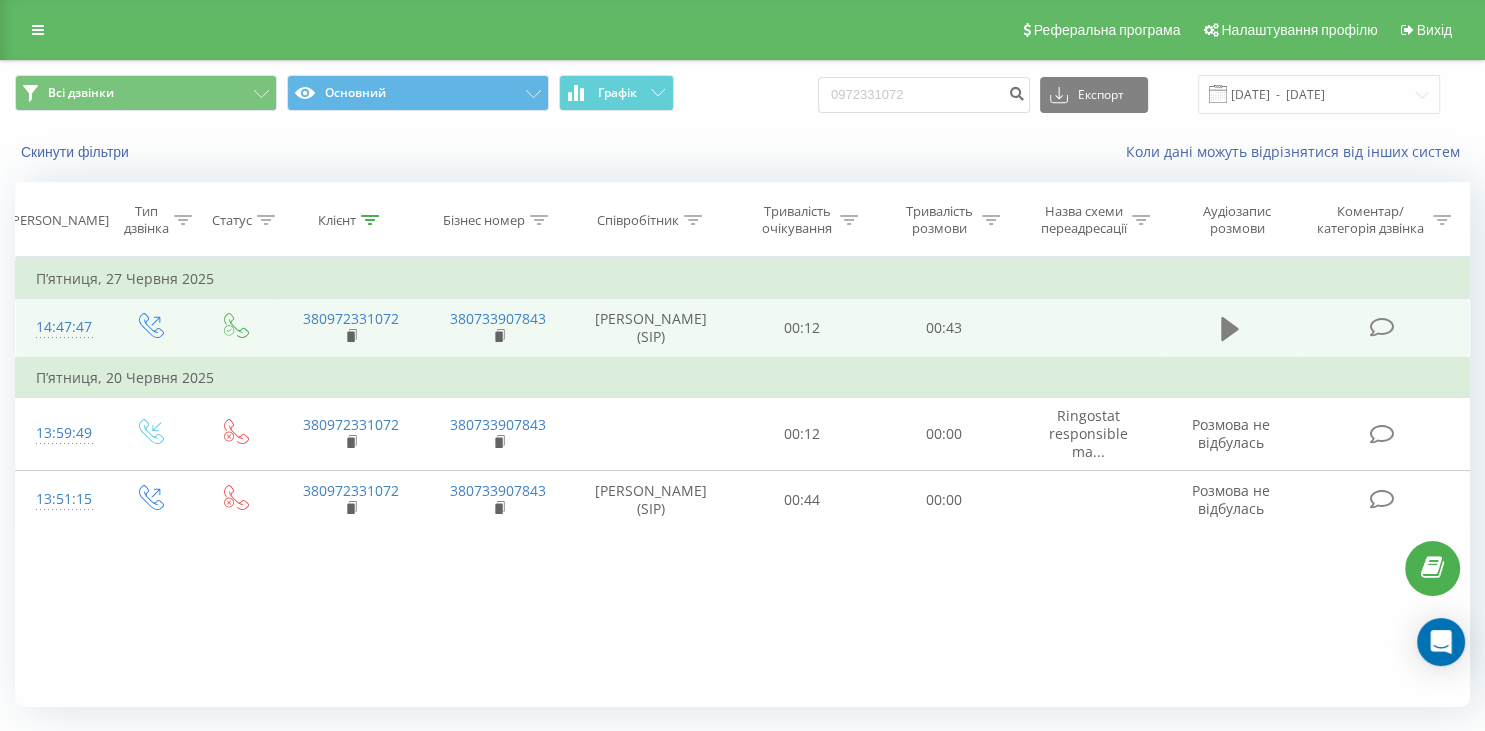 click 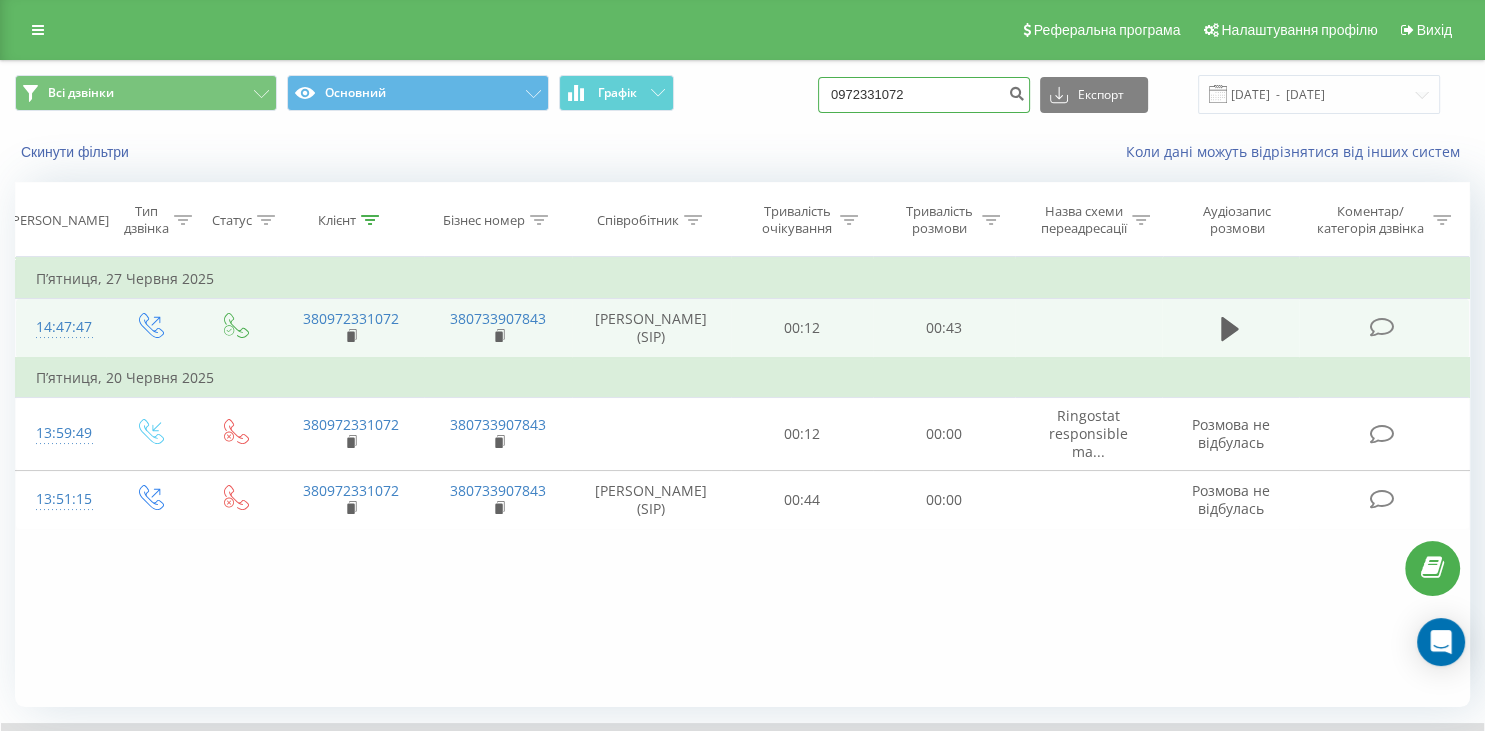 drag, startPoint x: 938, startPoint y: 90, endPoint x: 838, endPoint y: 103, distance: 100.84146 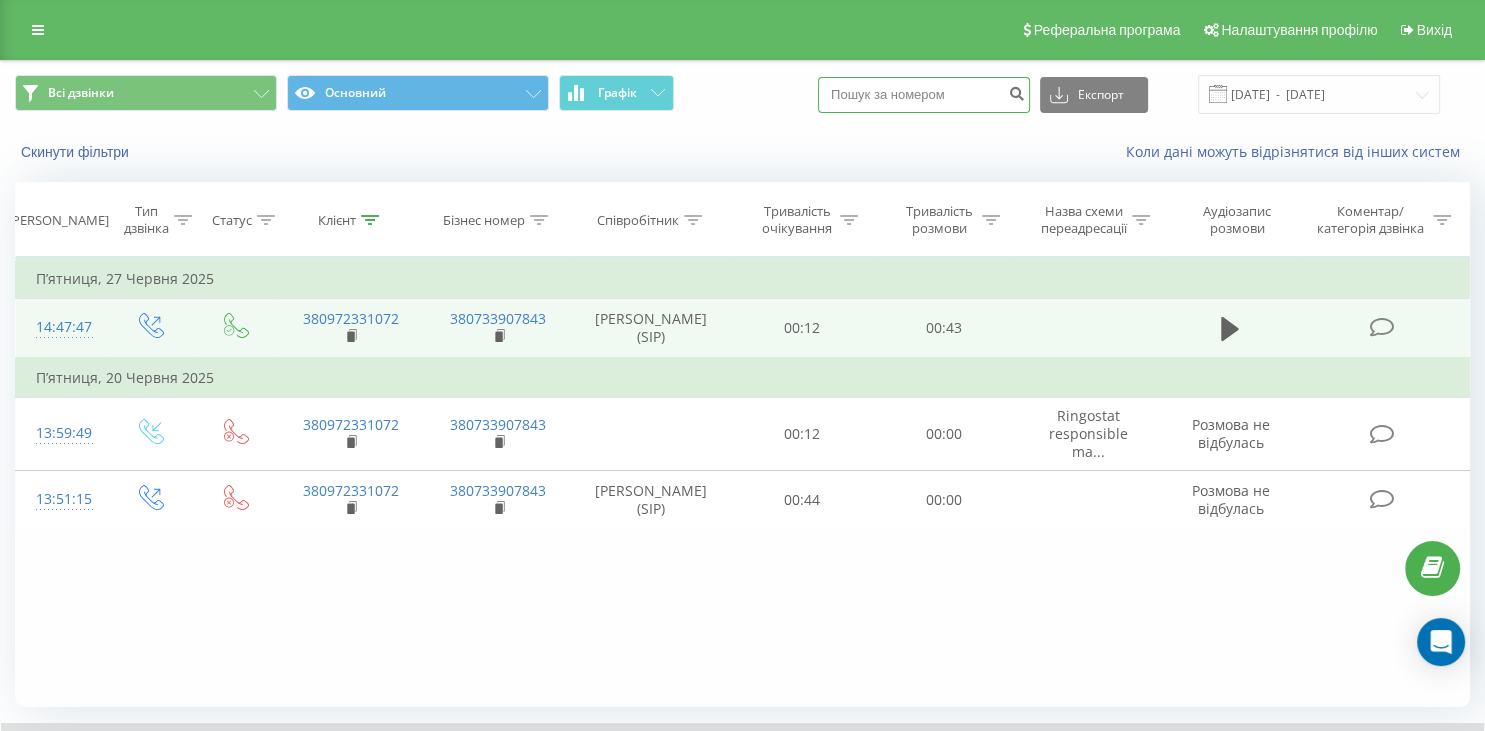 paste on "097 949 82 51" 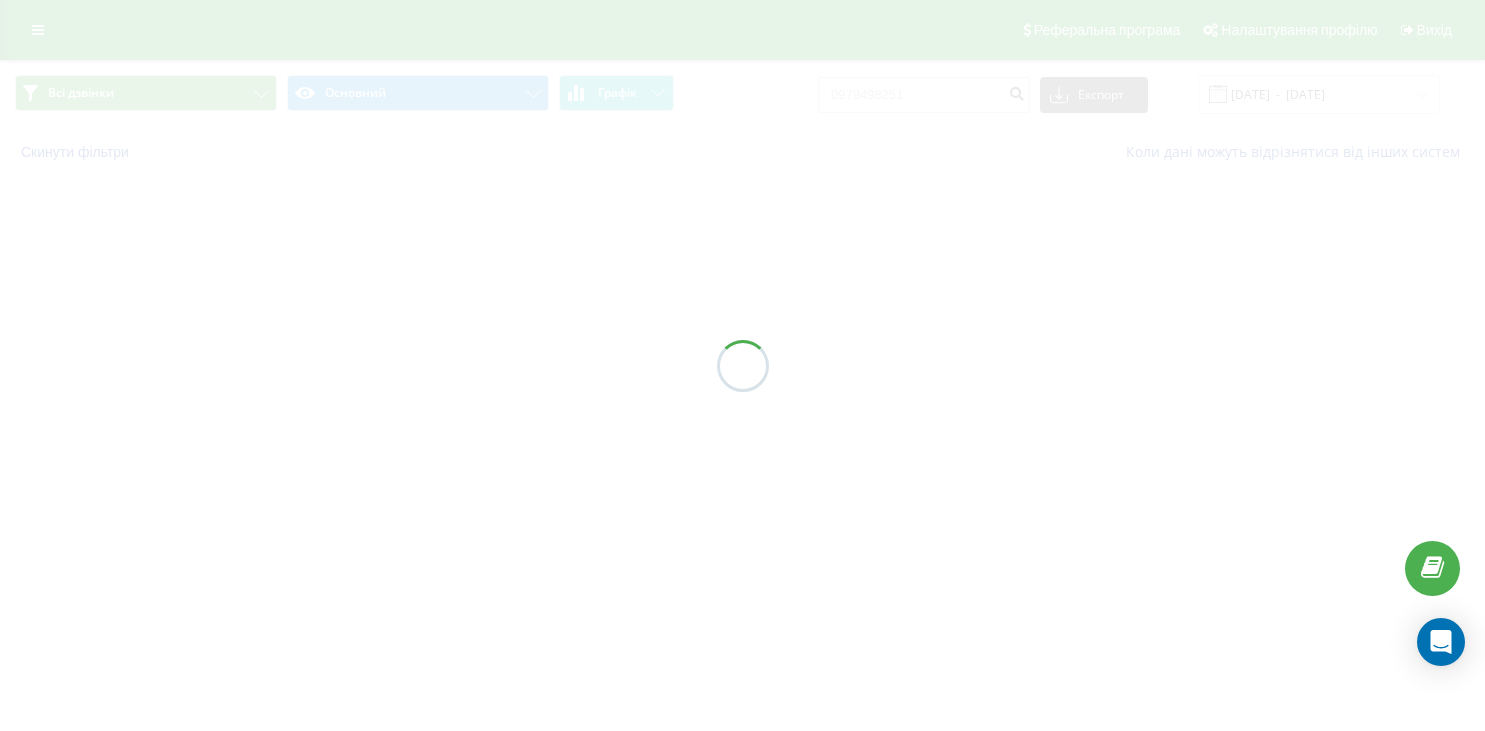 scroll, scrollTop: 0, scrollLeft: 0, axis: both 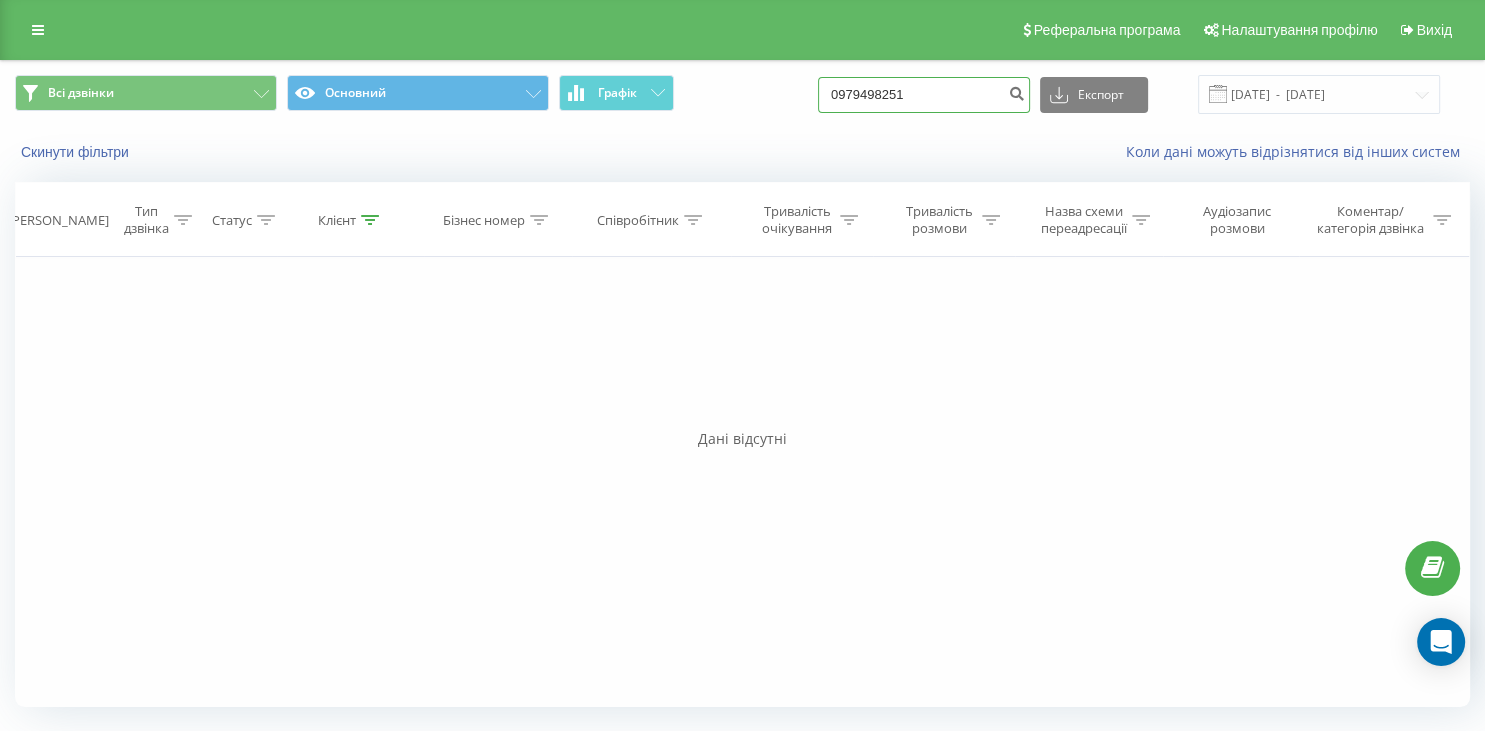 drag, startPoint x: 940, startPoint y: 91, endPoint x: 826, endPoint y: 94, distance: 114.03947 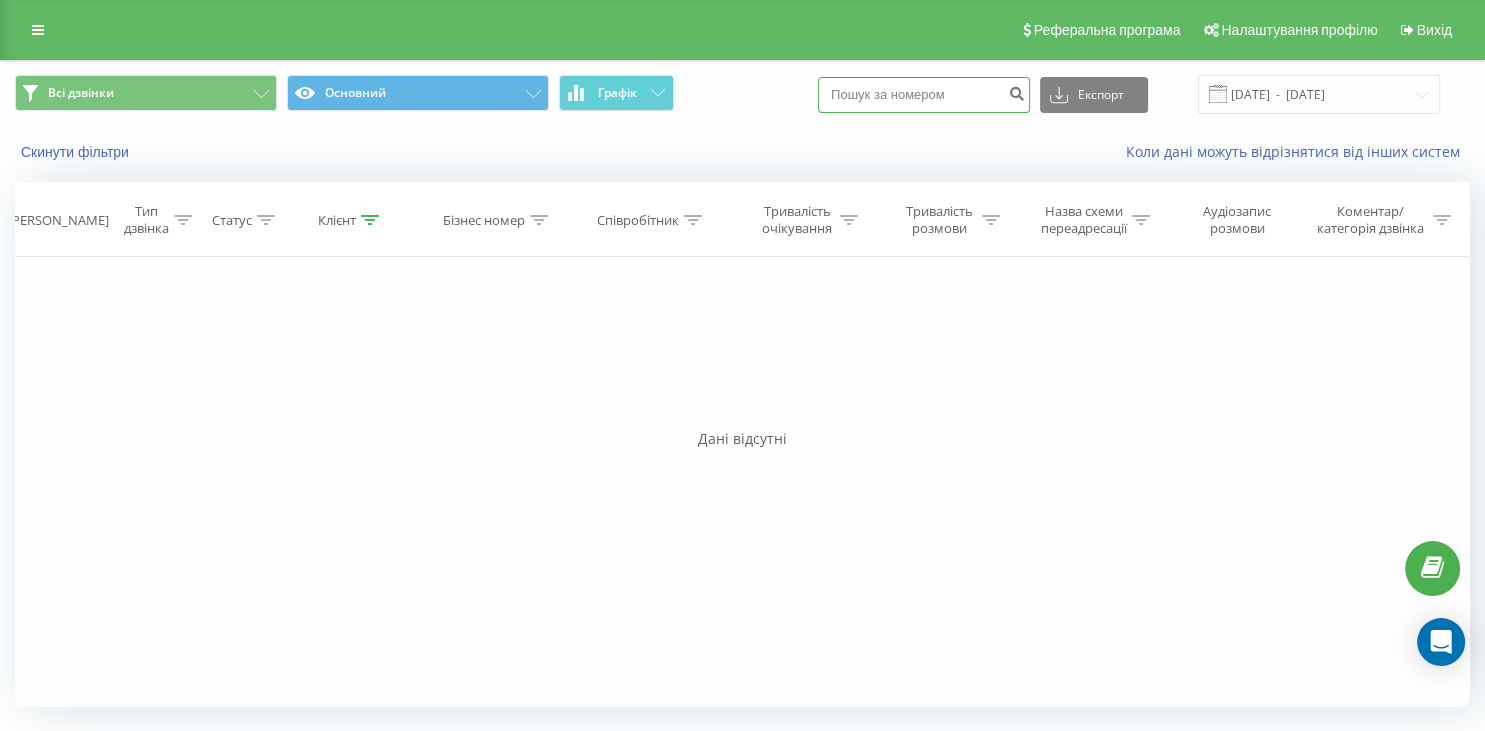 paste on "096 044 21 78" 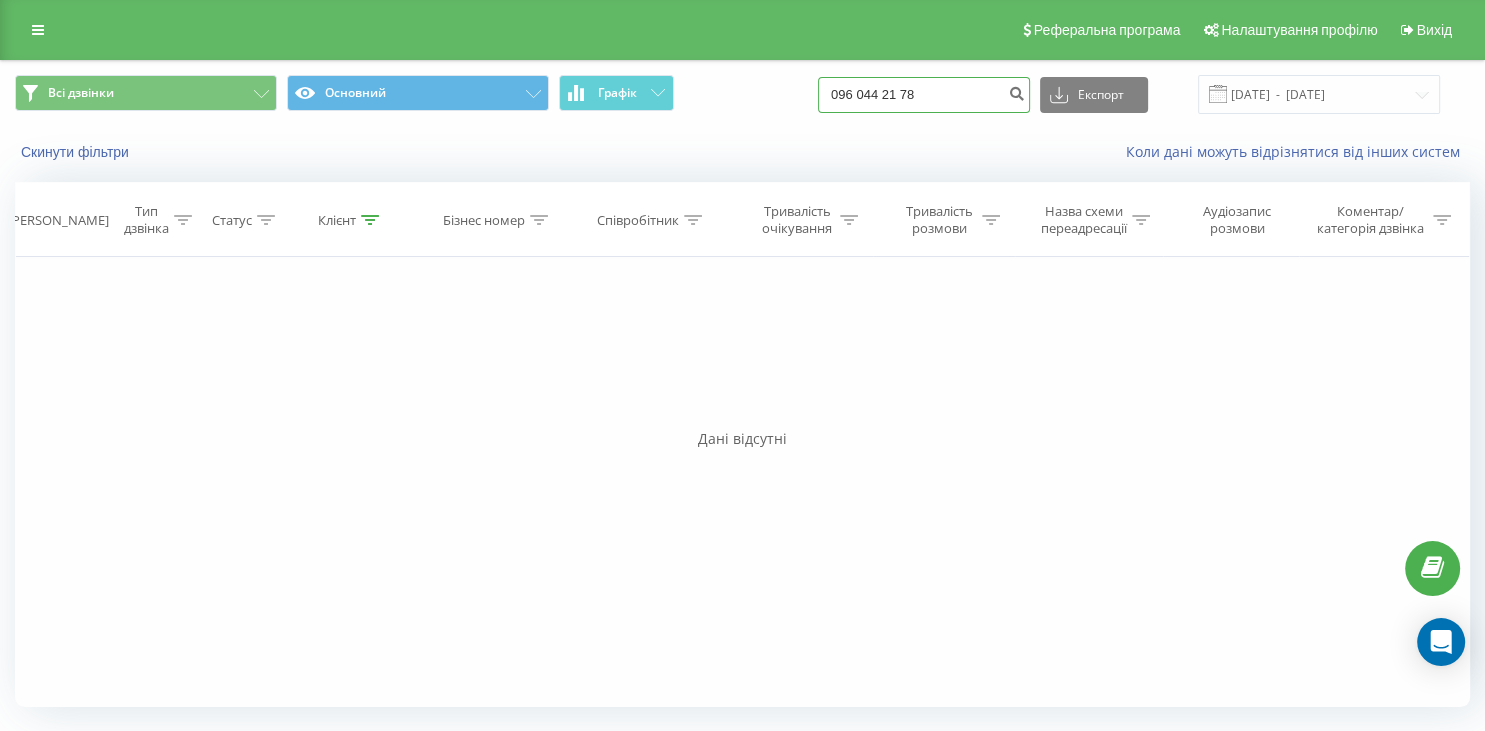type on "096 044 21 78" 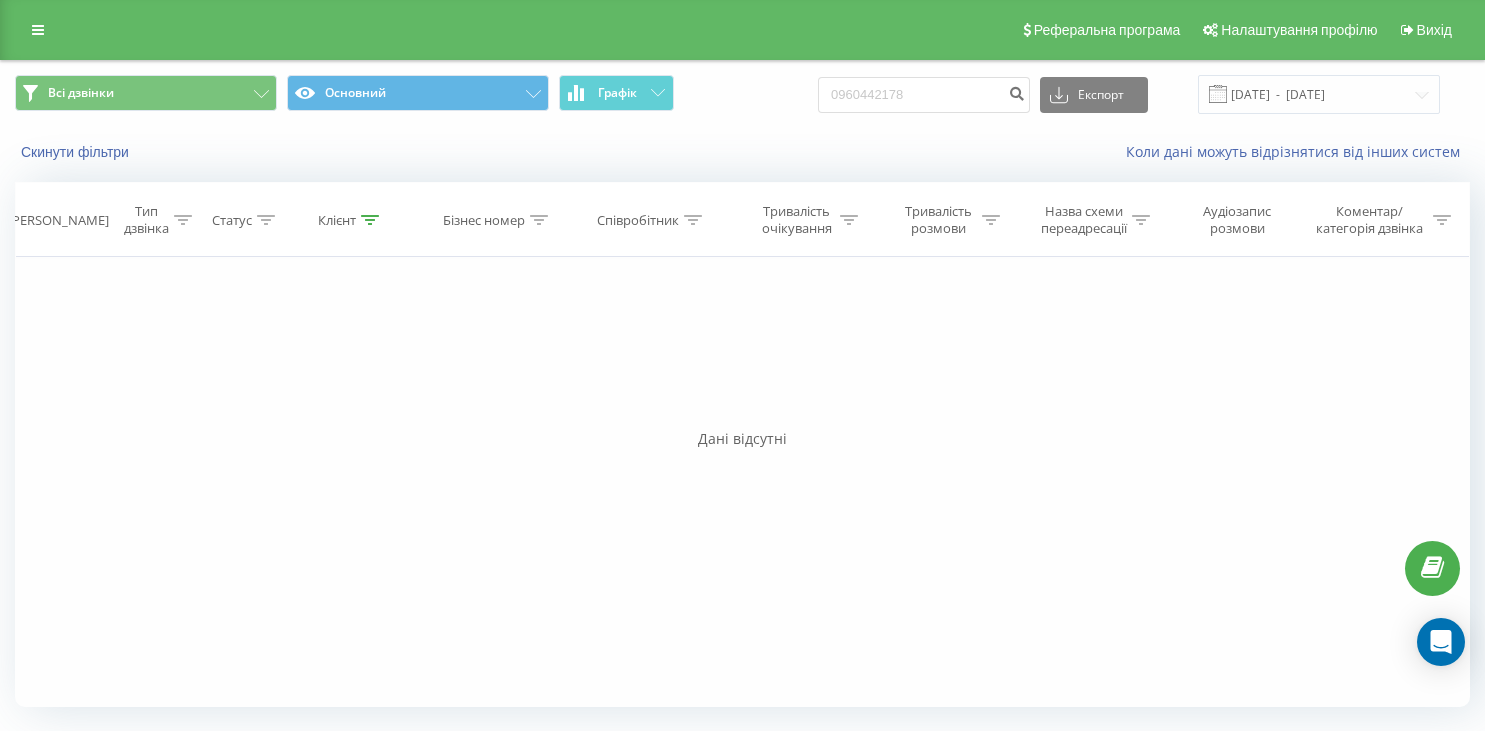 scroll, scrollTop: 0, scrollLeft: 0, axis: both 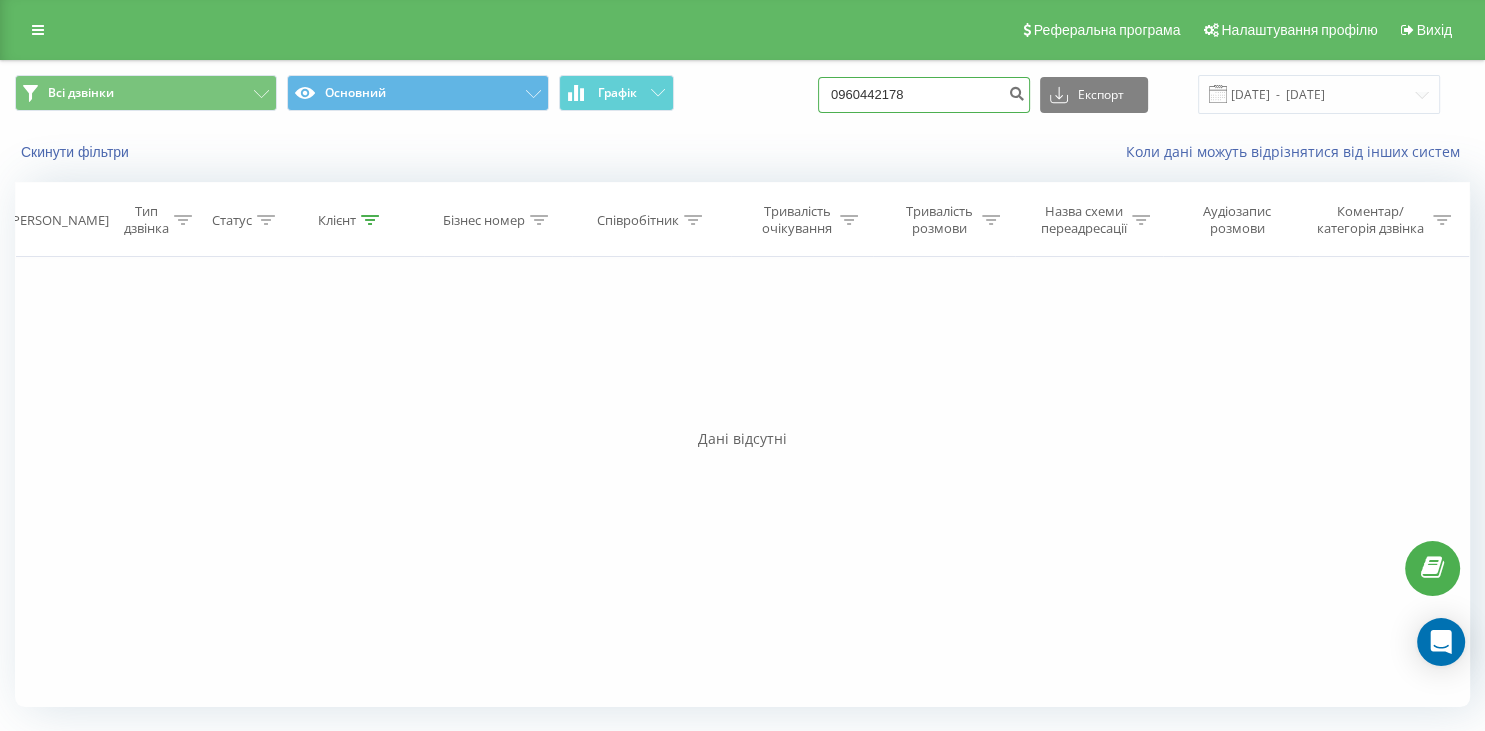 drag, startPoint x: 966, startPoint y: 93, endPoint x: 838, endPoint y: 93, distance: 128 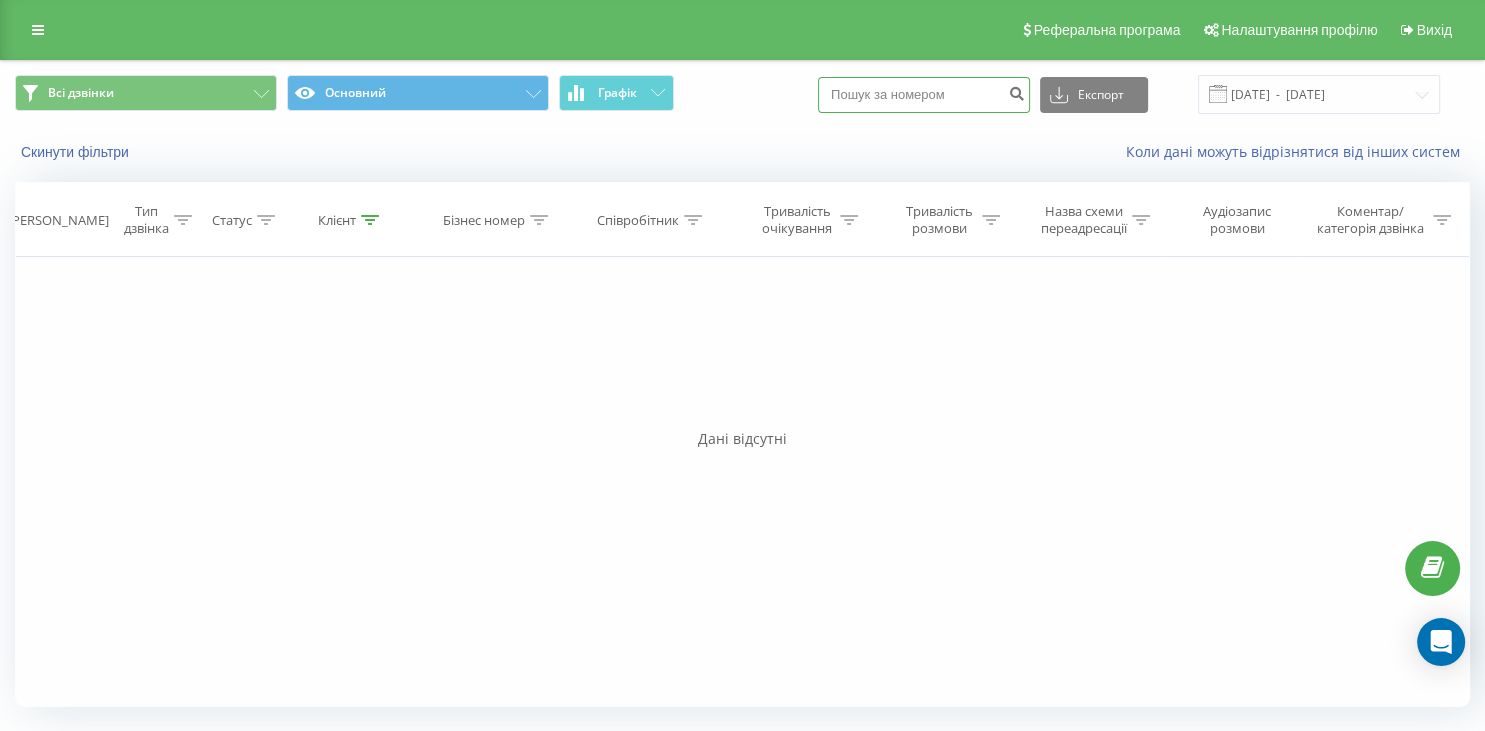 paste on "095 350 44 02" 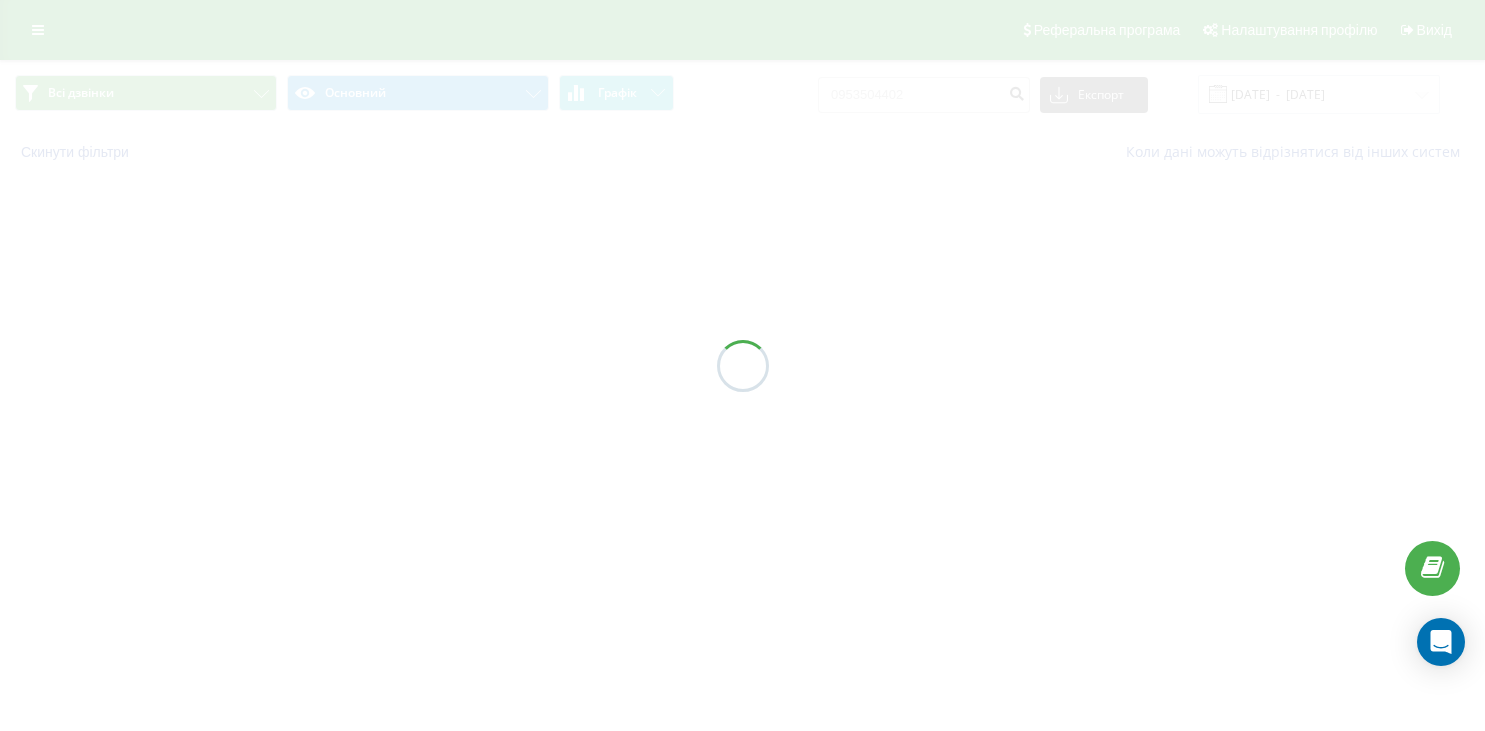 scroll, scrollTop: 0, scrollLeft: 0, axis: both 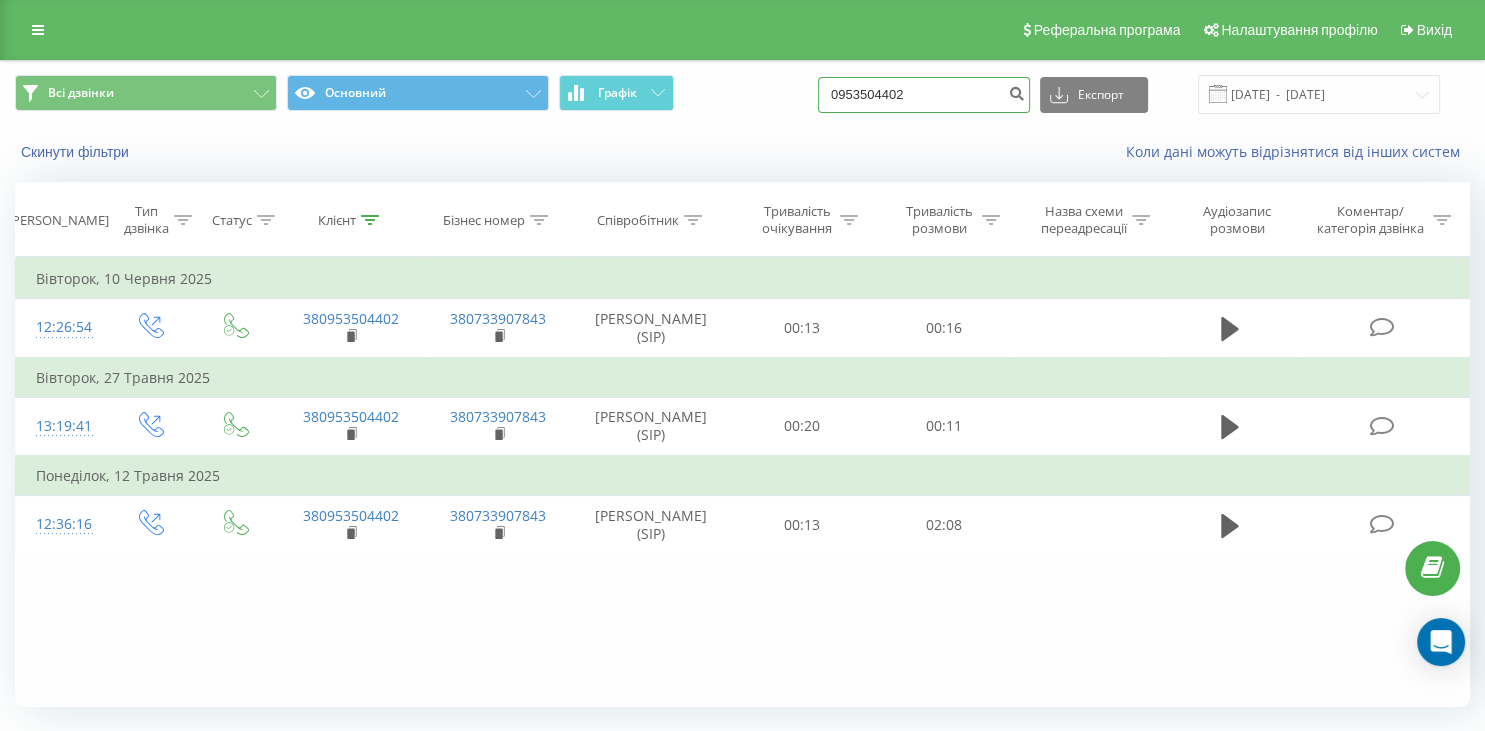 drag, startPoint x: 891, startPoint y: 102, endPoint x: 854, endPoint y: 102, distance: 37 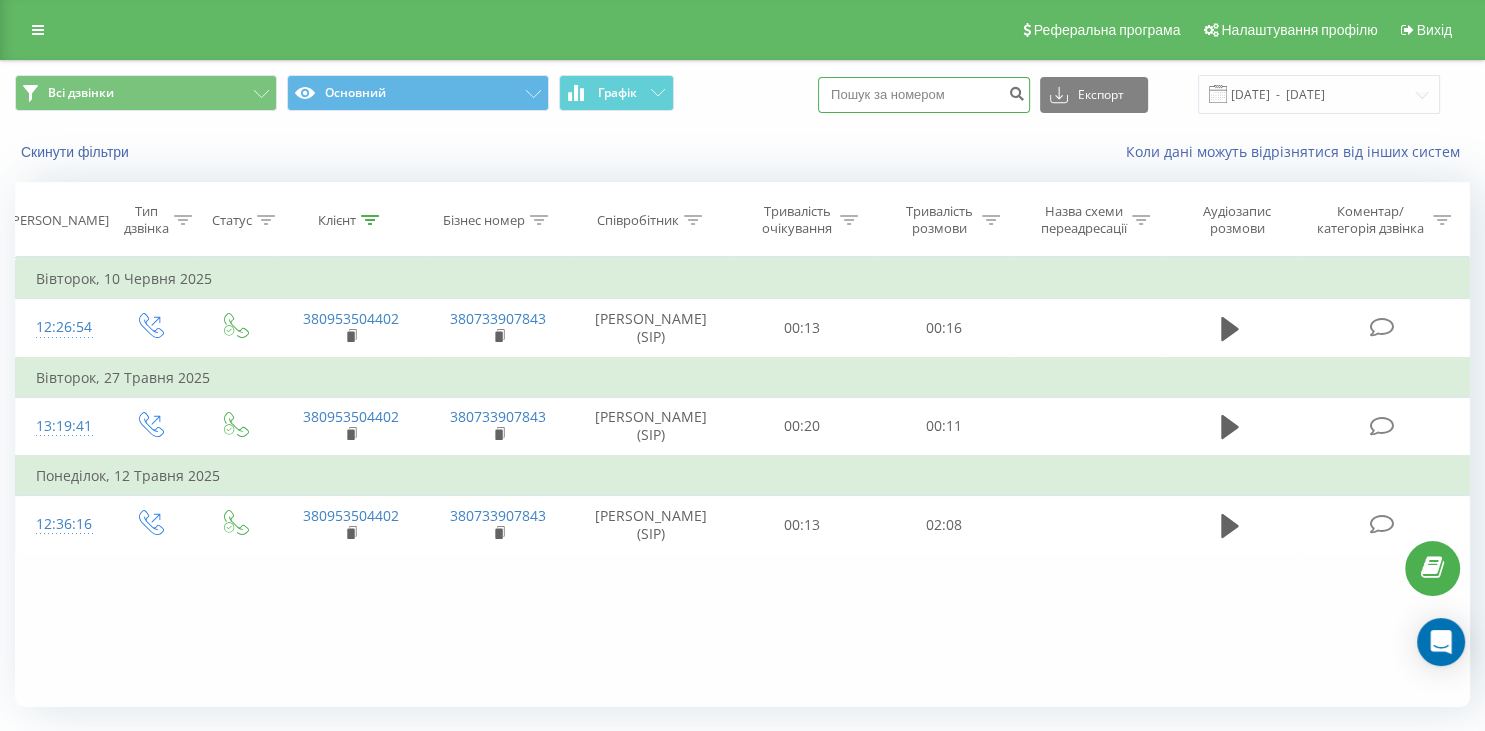 paste on "068 597 07 69" 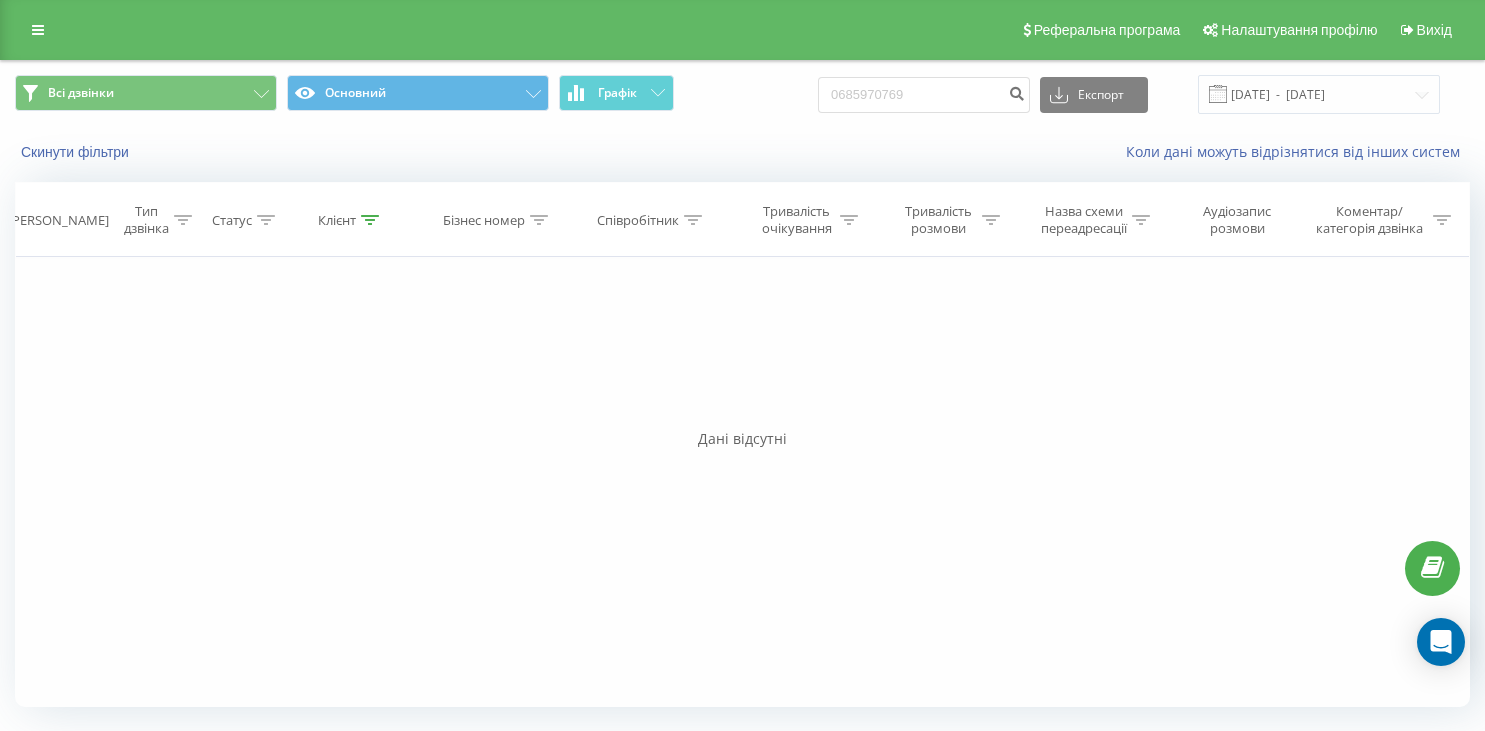 scroll, scrollTop: 0, scrollLeft: 0, axis: both 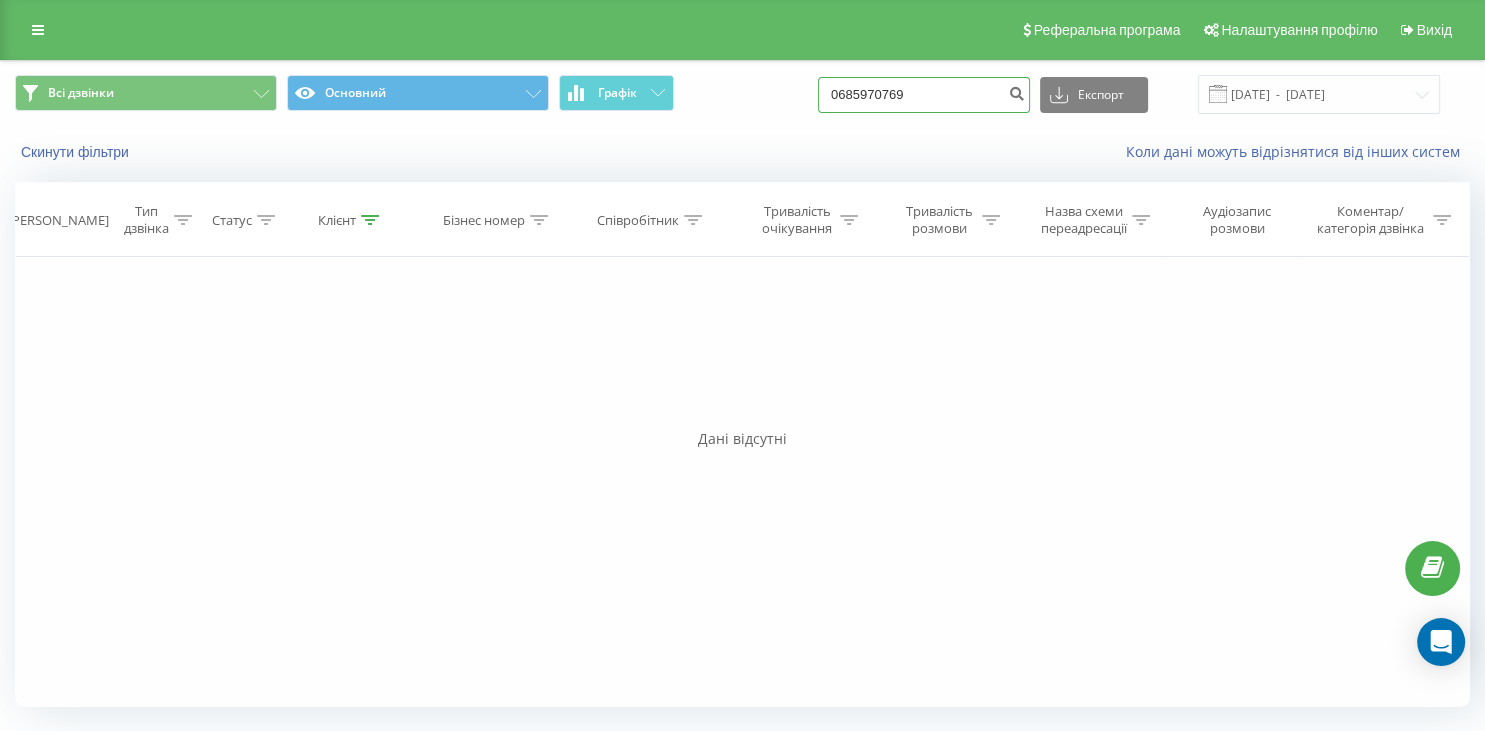 drag, startPoint x: 955, startPoint y: 98, endPoint x: 852, endPoint y: 126, distance: 106.738 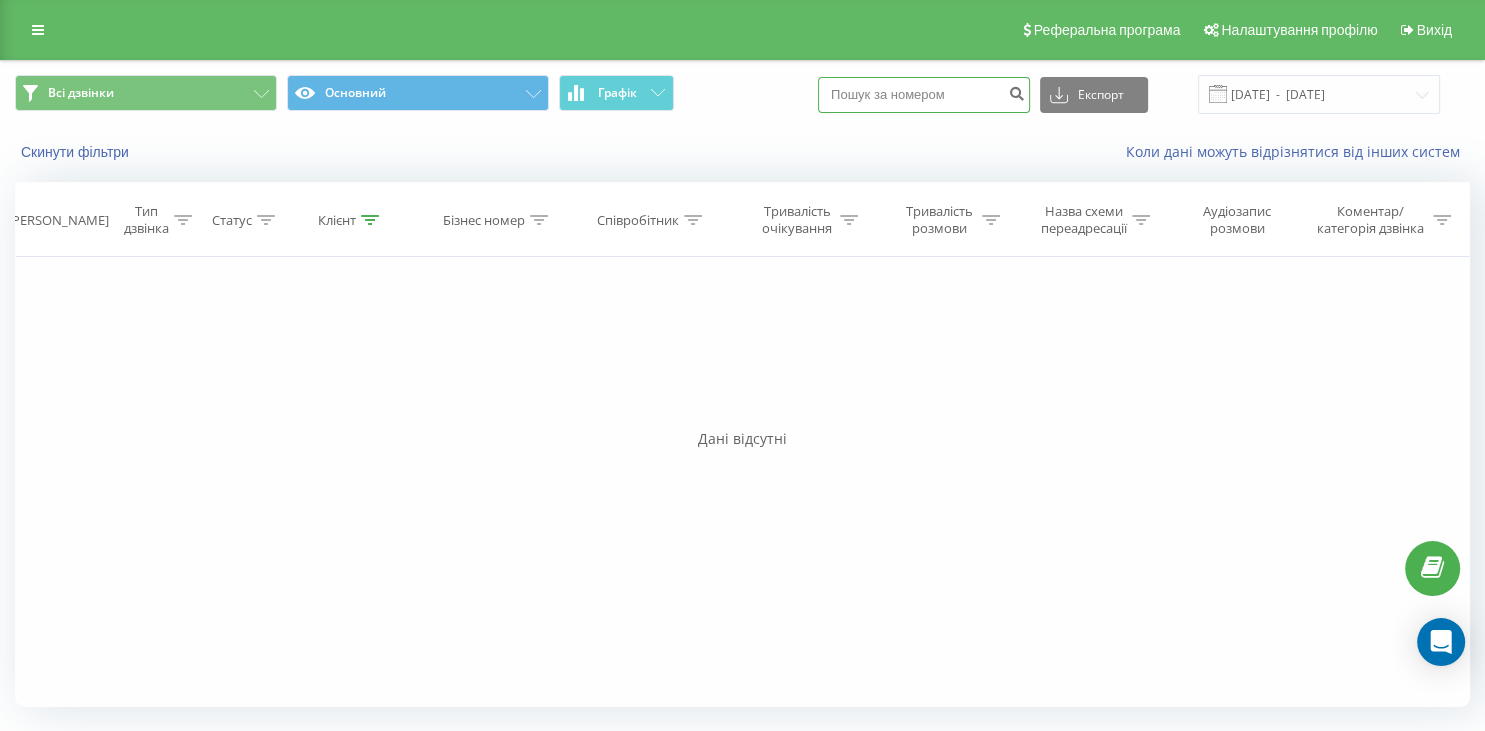 paste on "093 891 86 19" 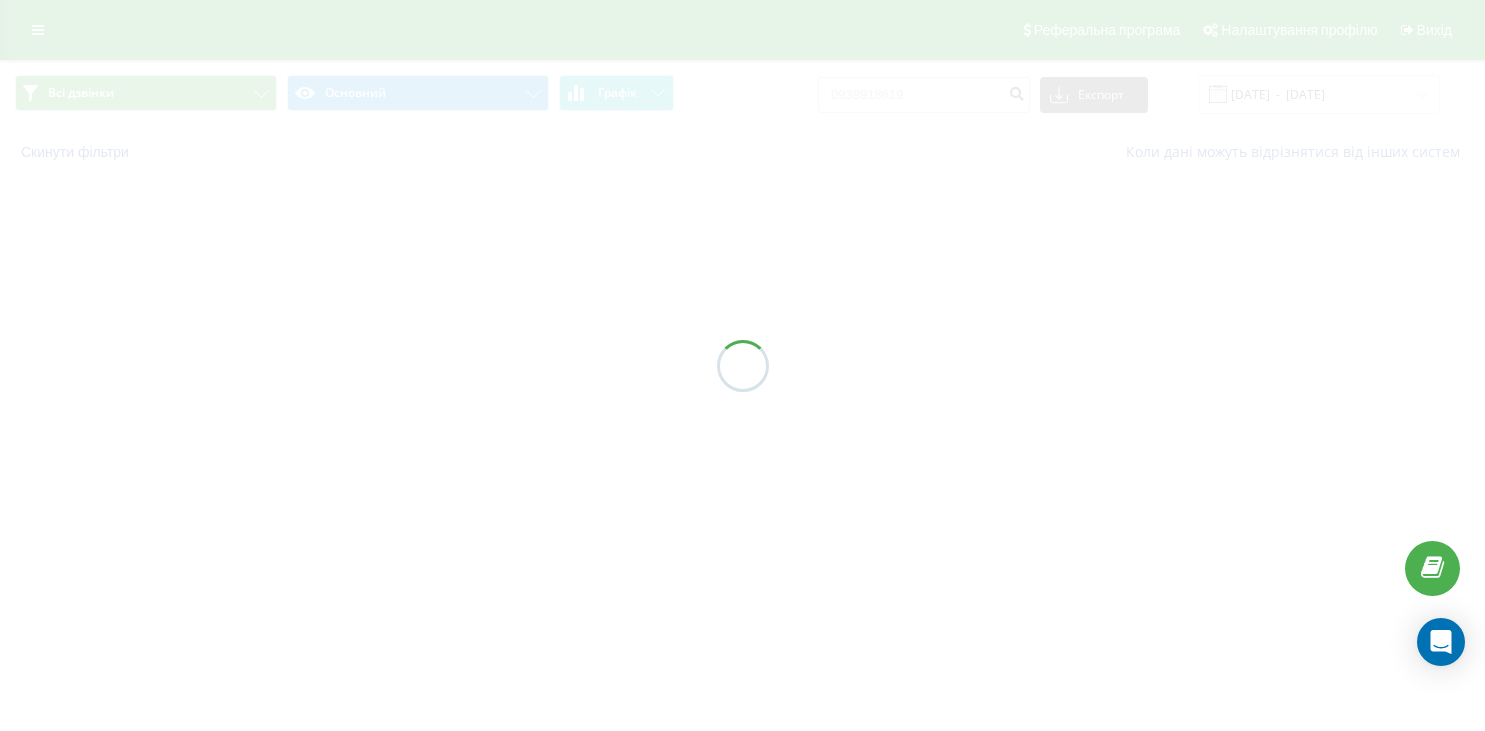 scroll, scrollTop: 0, scrollLeft: 0, axis: both 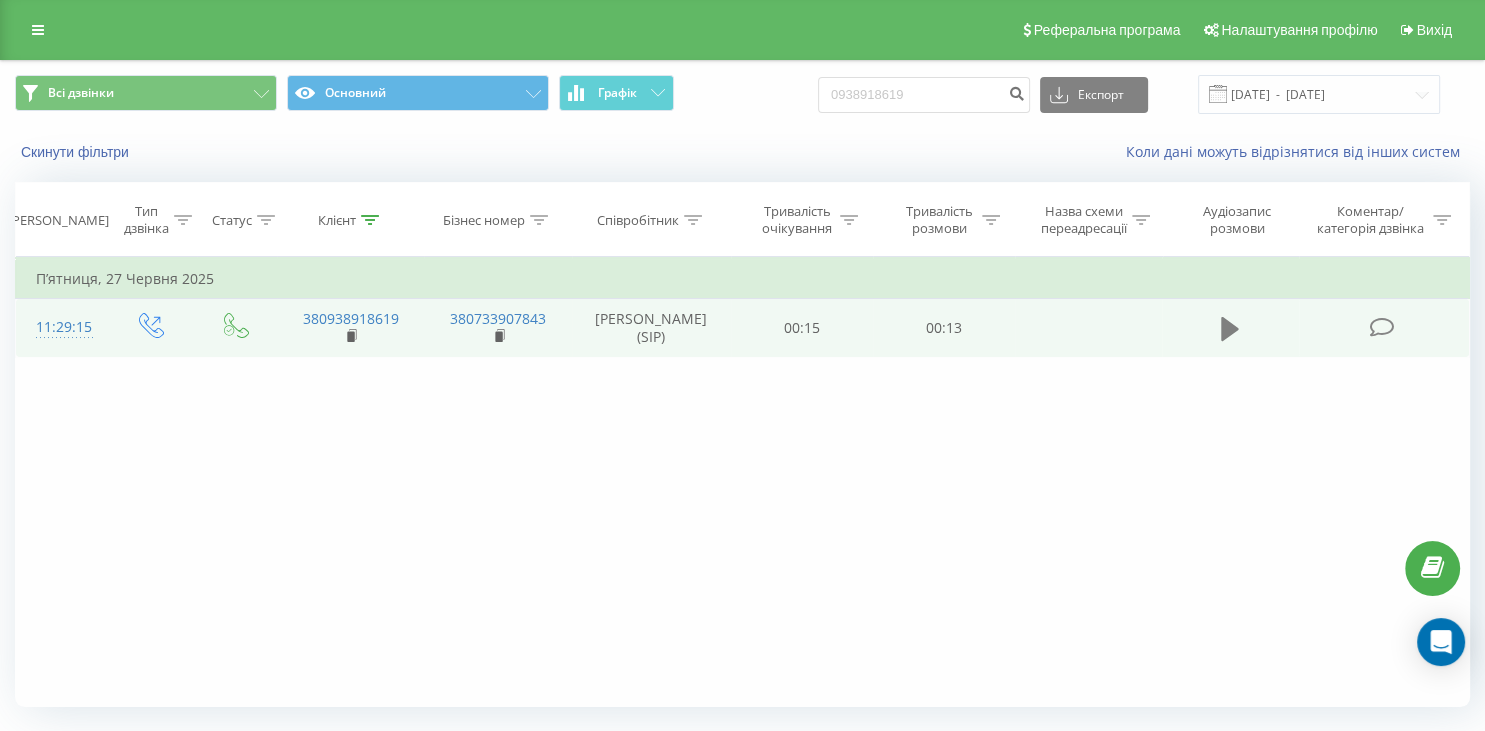 click 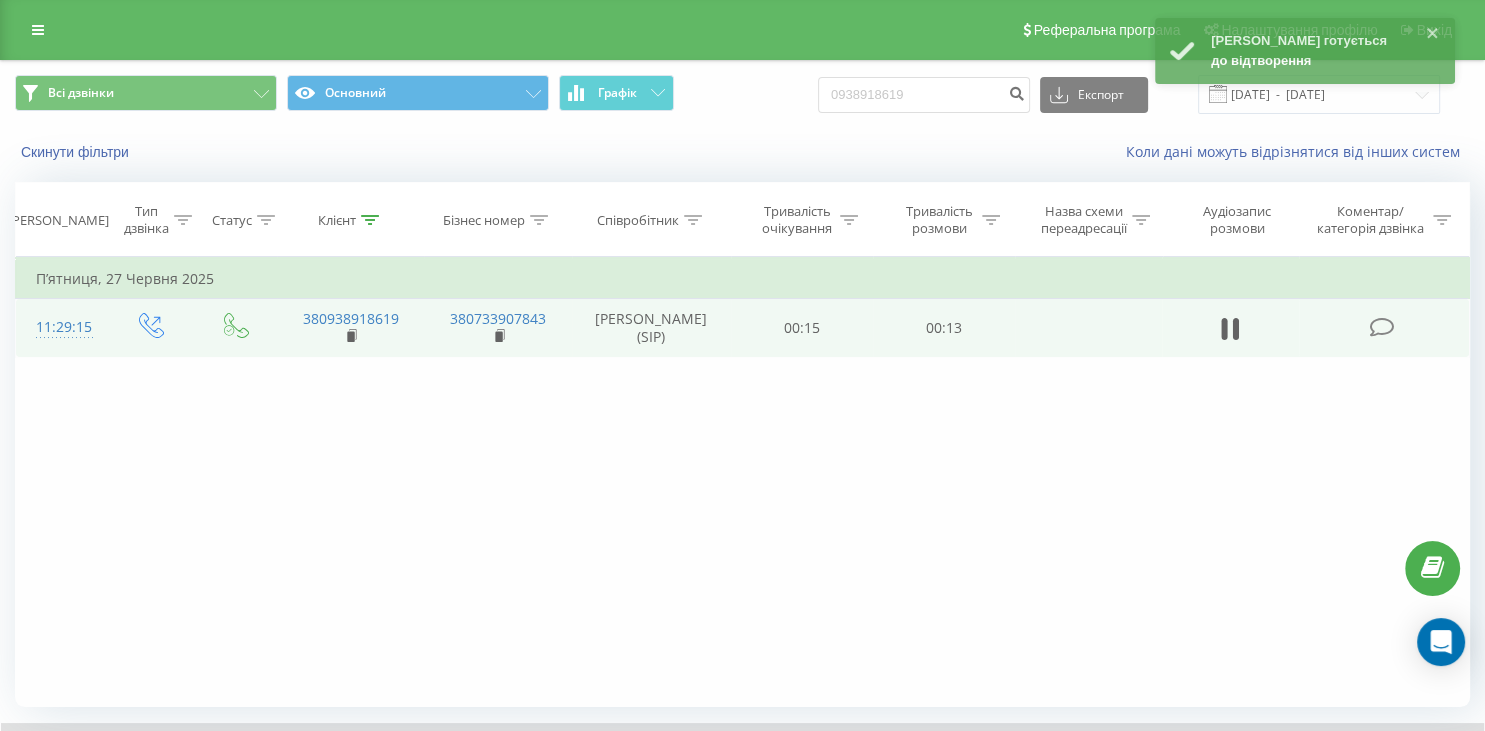 scroll, scrollTop: 128, scrollLeft: 0, axis: vertical 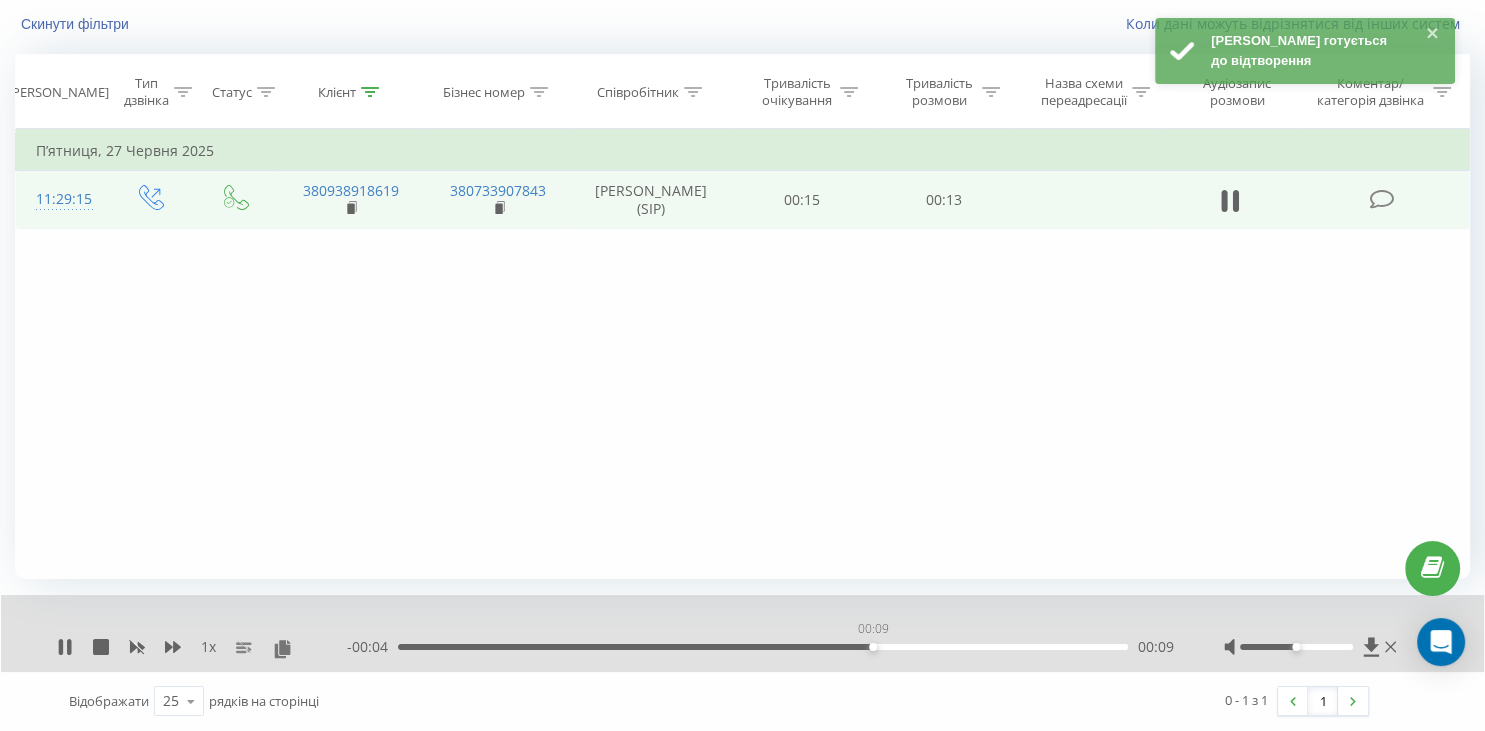 click on "00:09" at bounding box center [763, 647] 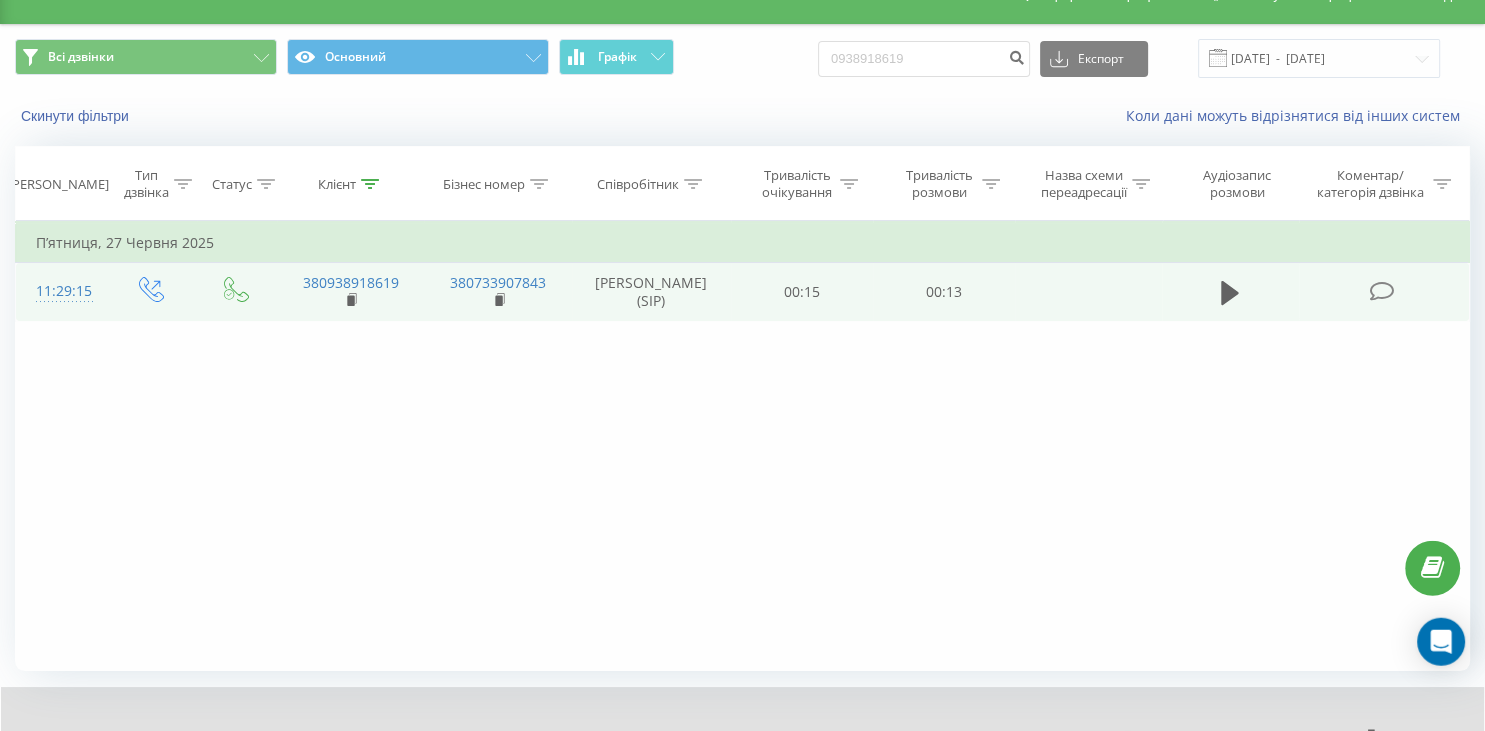 scroll, scrollTop: 0, scrollLeft: 0, axis: both 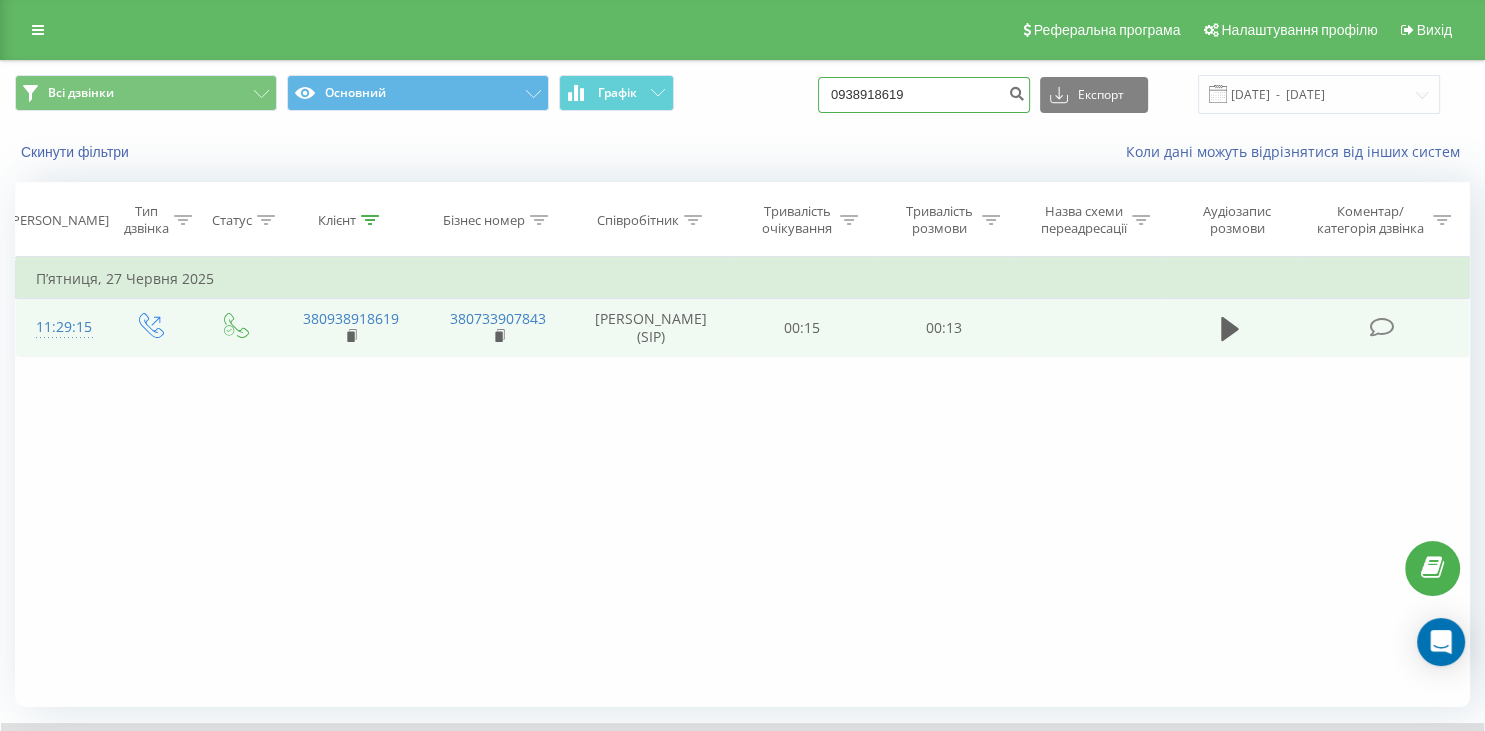 drag, startPoint x: 904, startPoint y: 90, endPoint x: 845, endPoint y: 92, distance: 59.03389 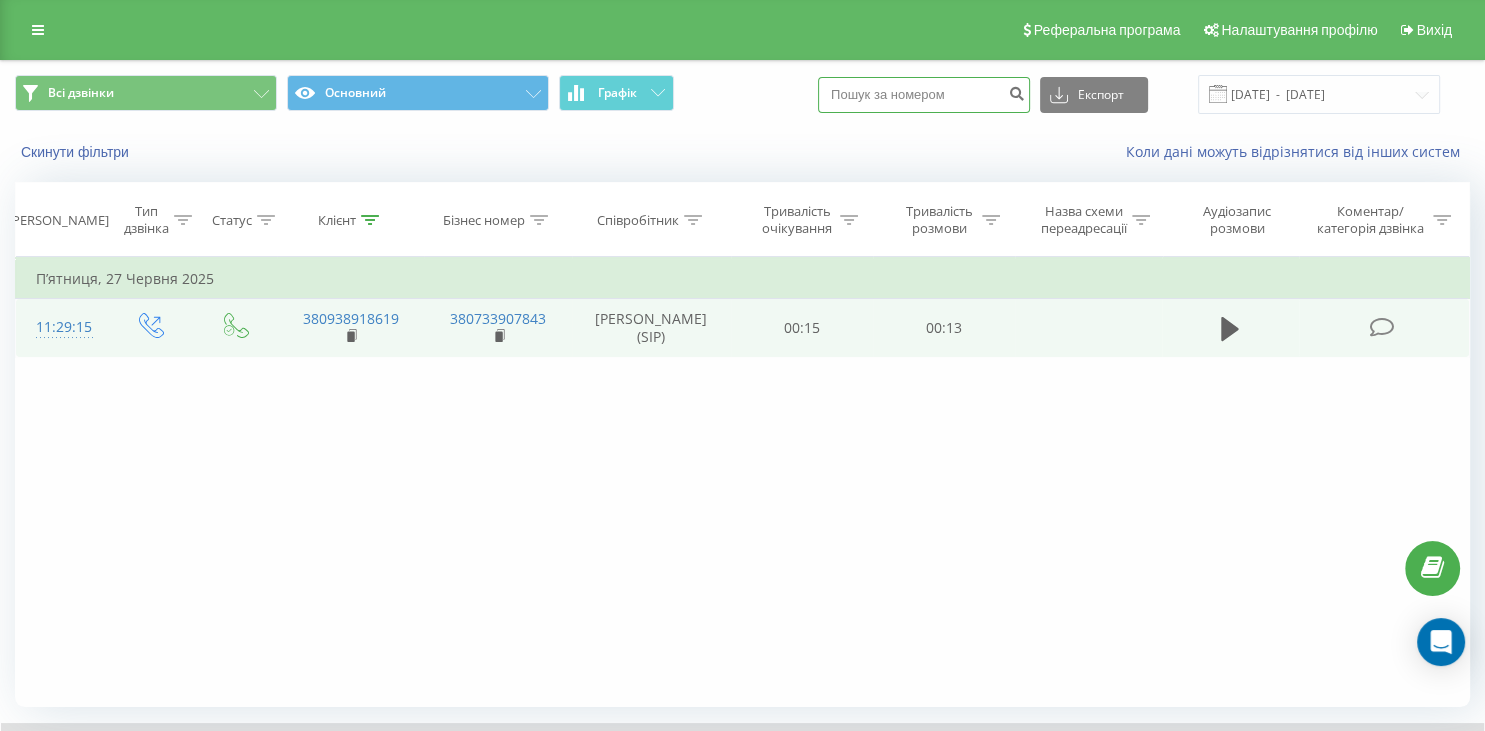 paste on "096 692 63 09" 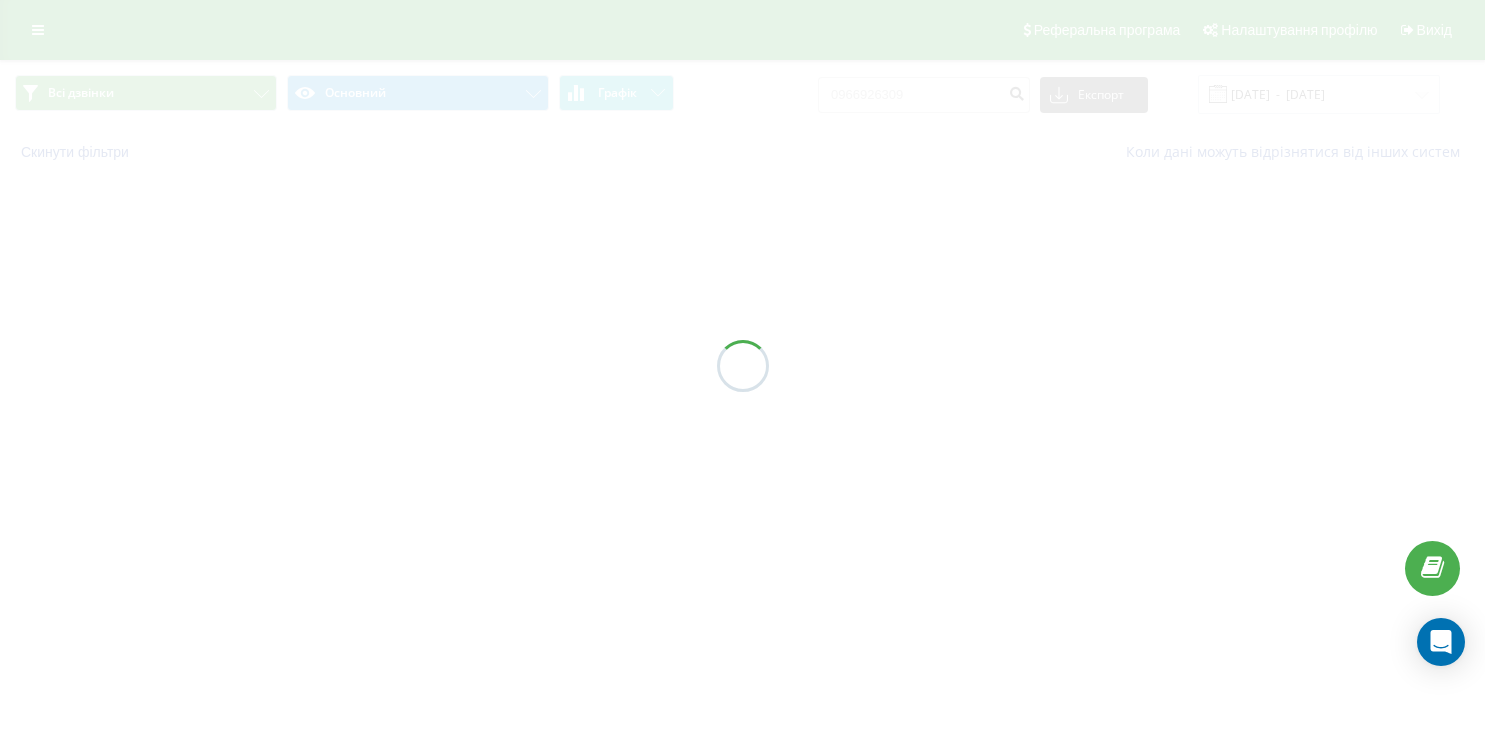 scroll, scrollTop: 0, scrollLeft: 0, axis: both 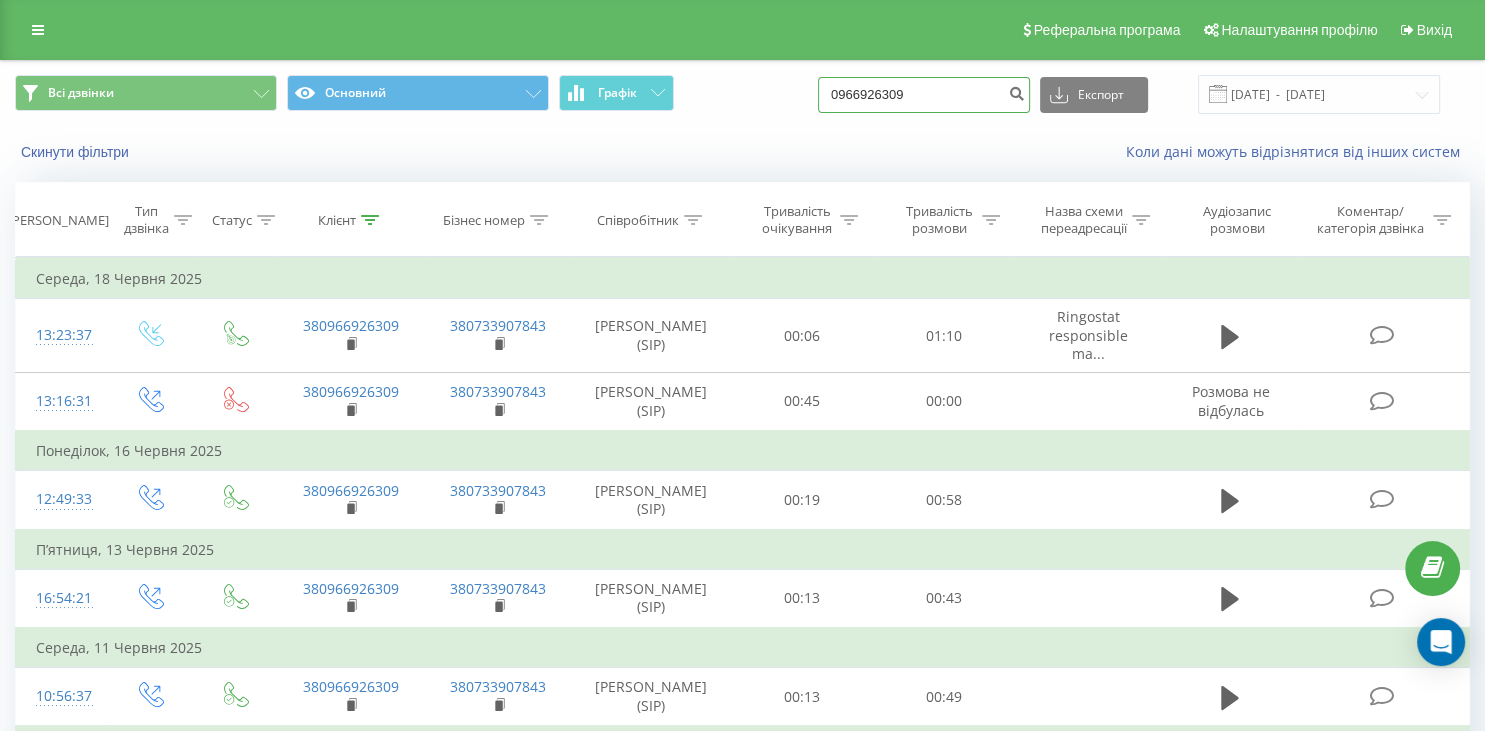 drag, startPoint x: 943, startPoint y: 92, endPoint x: 854, endPoint y: 88, distance: 89.08984 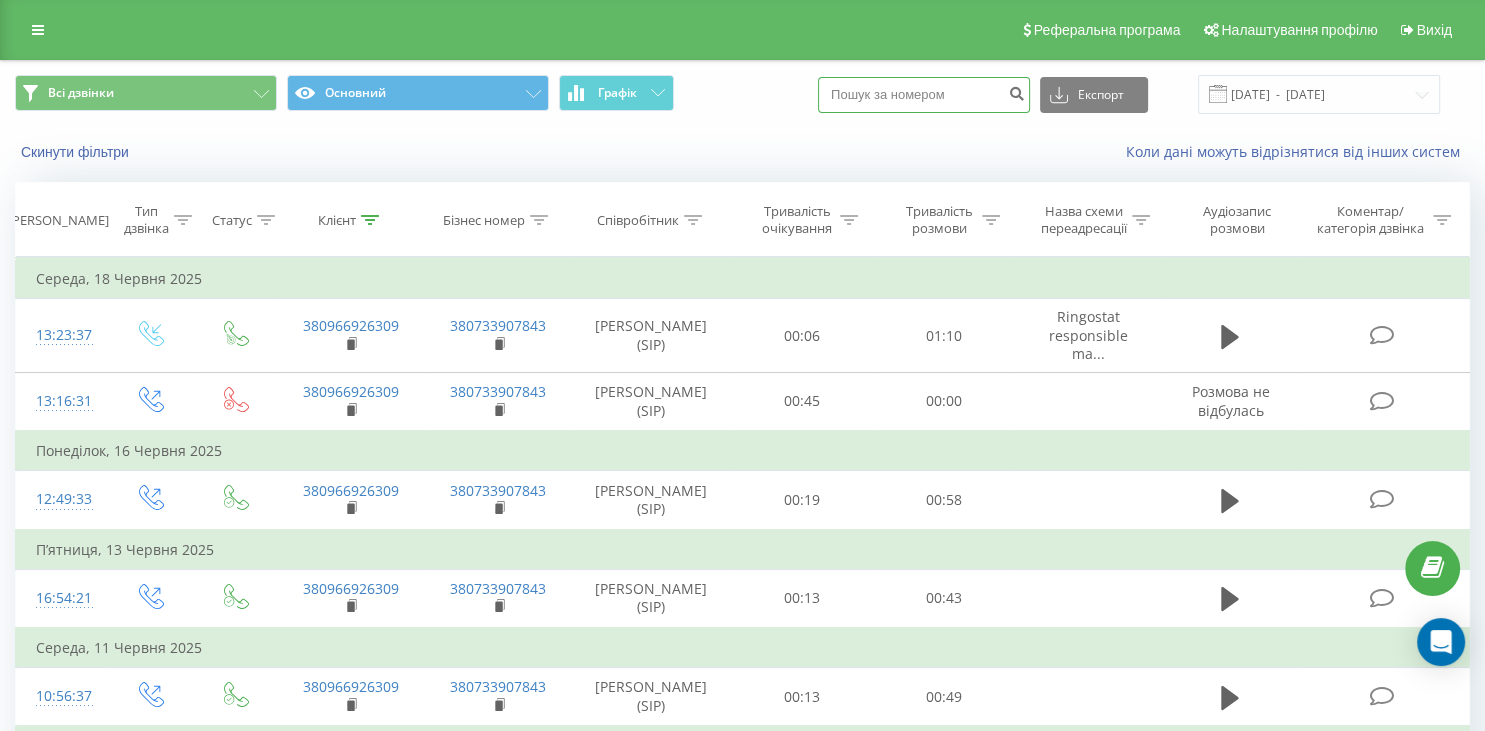 paste on "063 605 79 14" 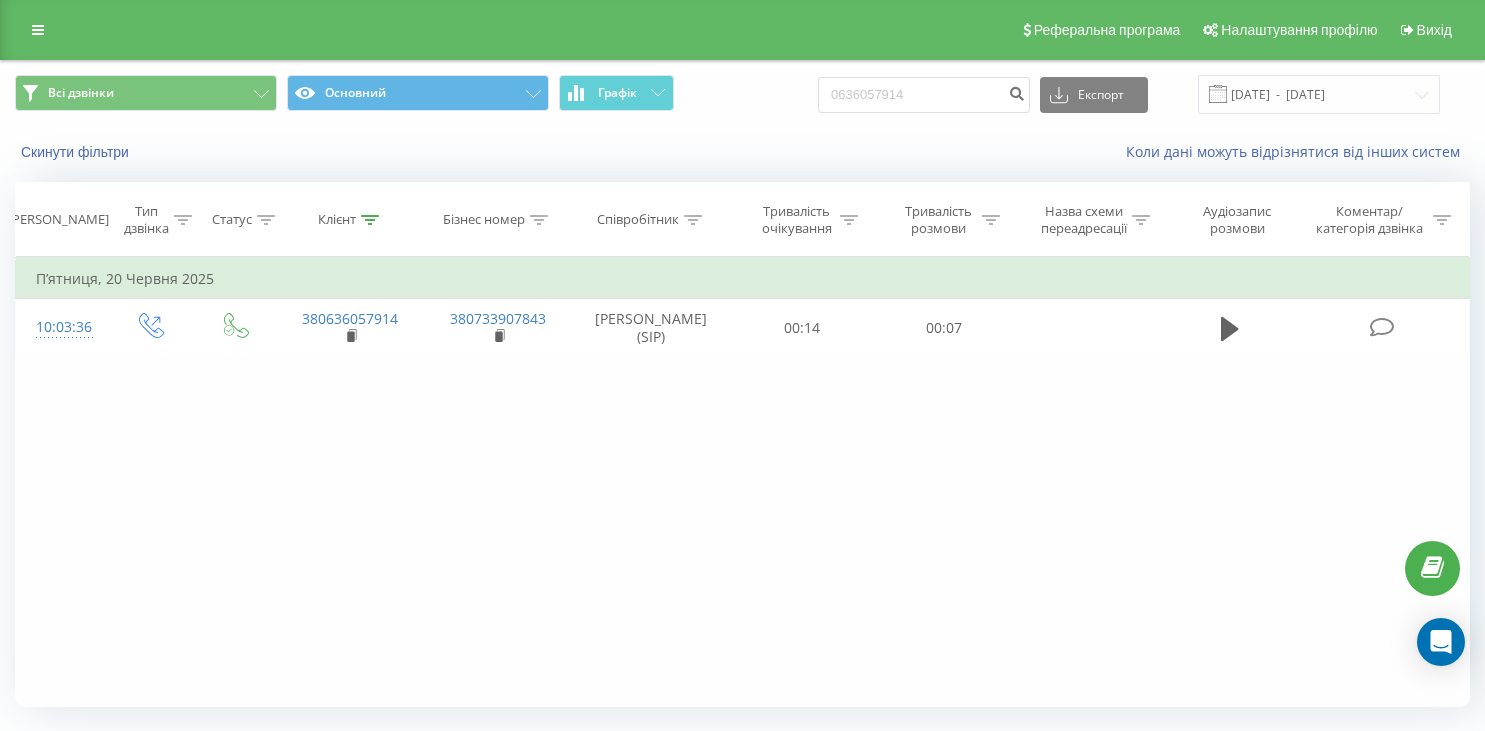 scroll, scrollTop: 0, scrollLeft: 0, axis: both 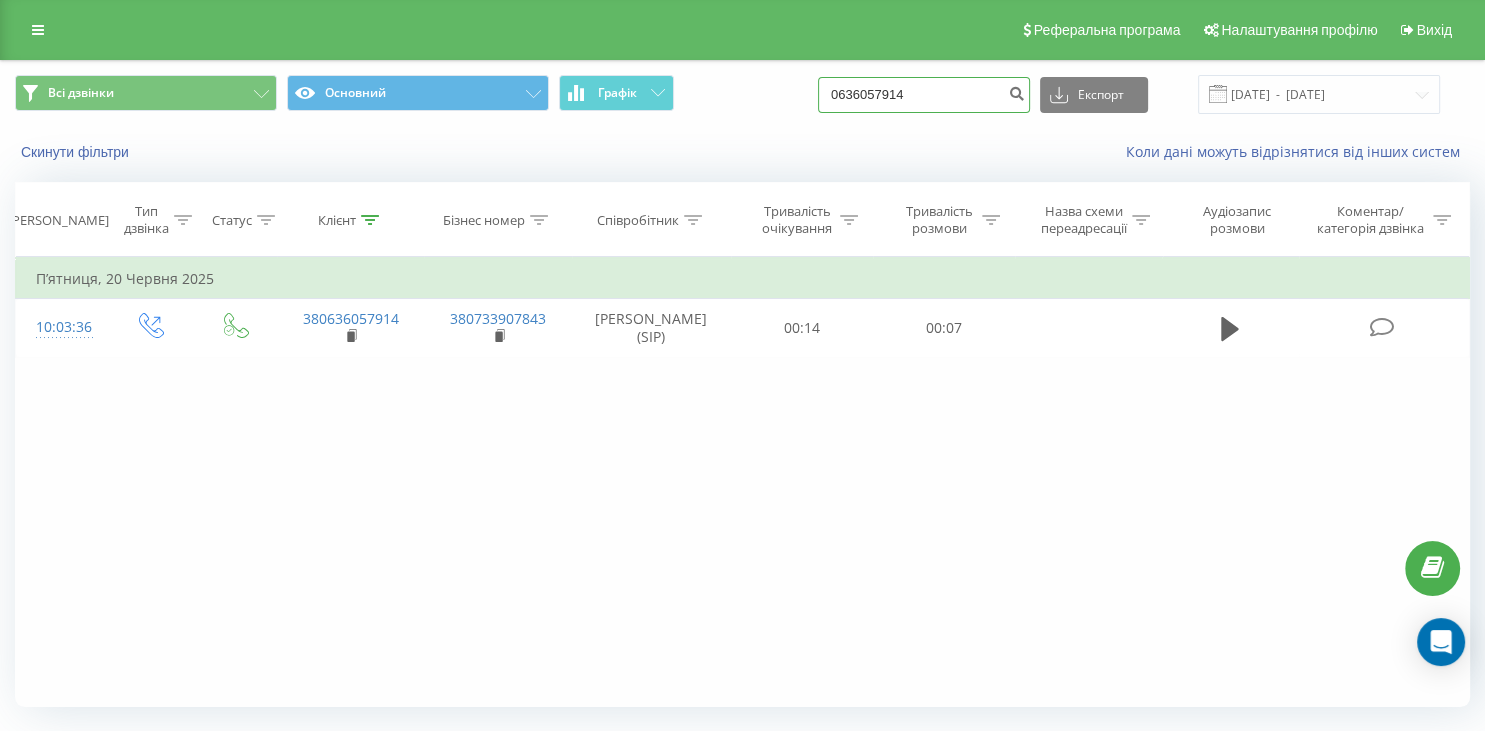 drag, startPoint x: 998, startPoint y: 84, endPoint x: 773, endPoint y: 94, distance: 225.2221 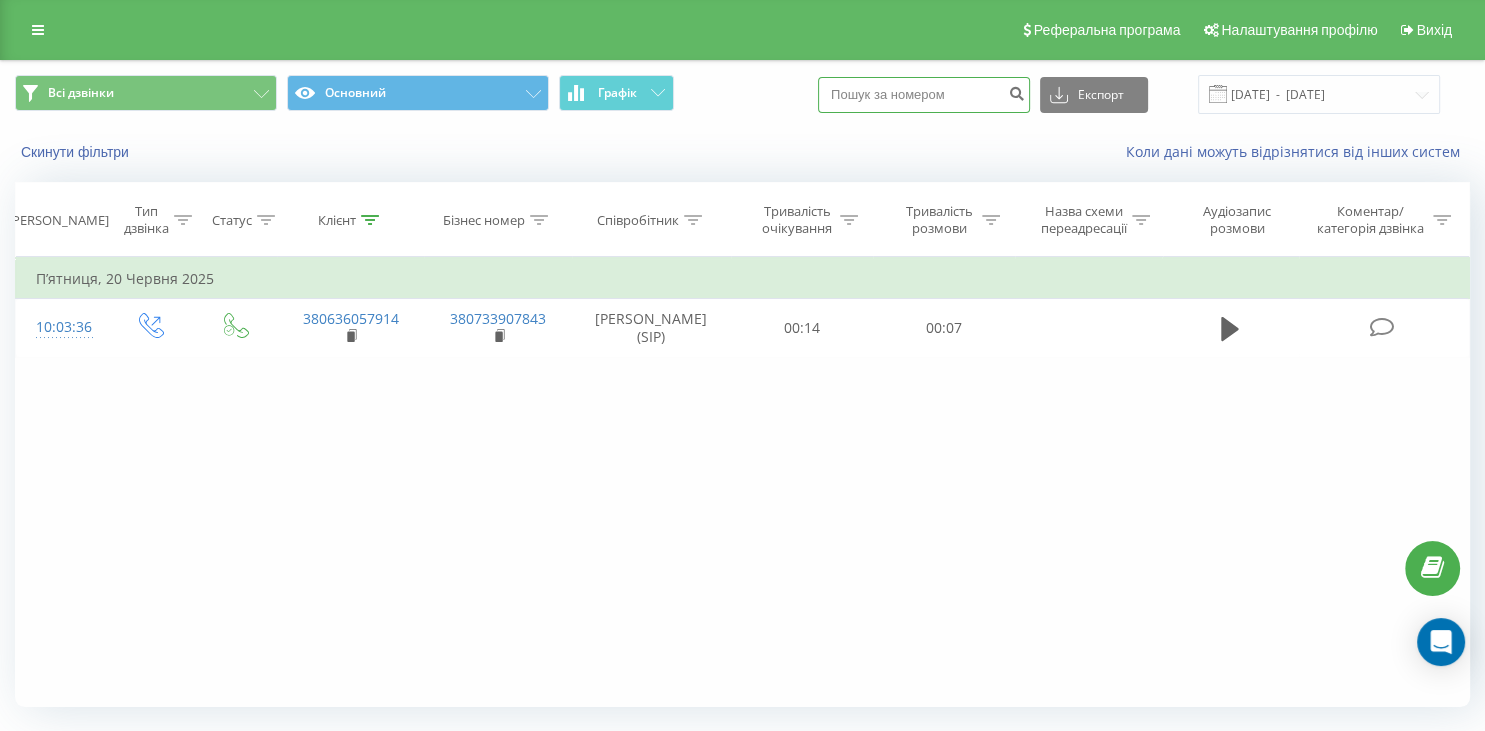 paste on "671 036 813" 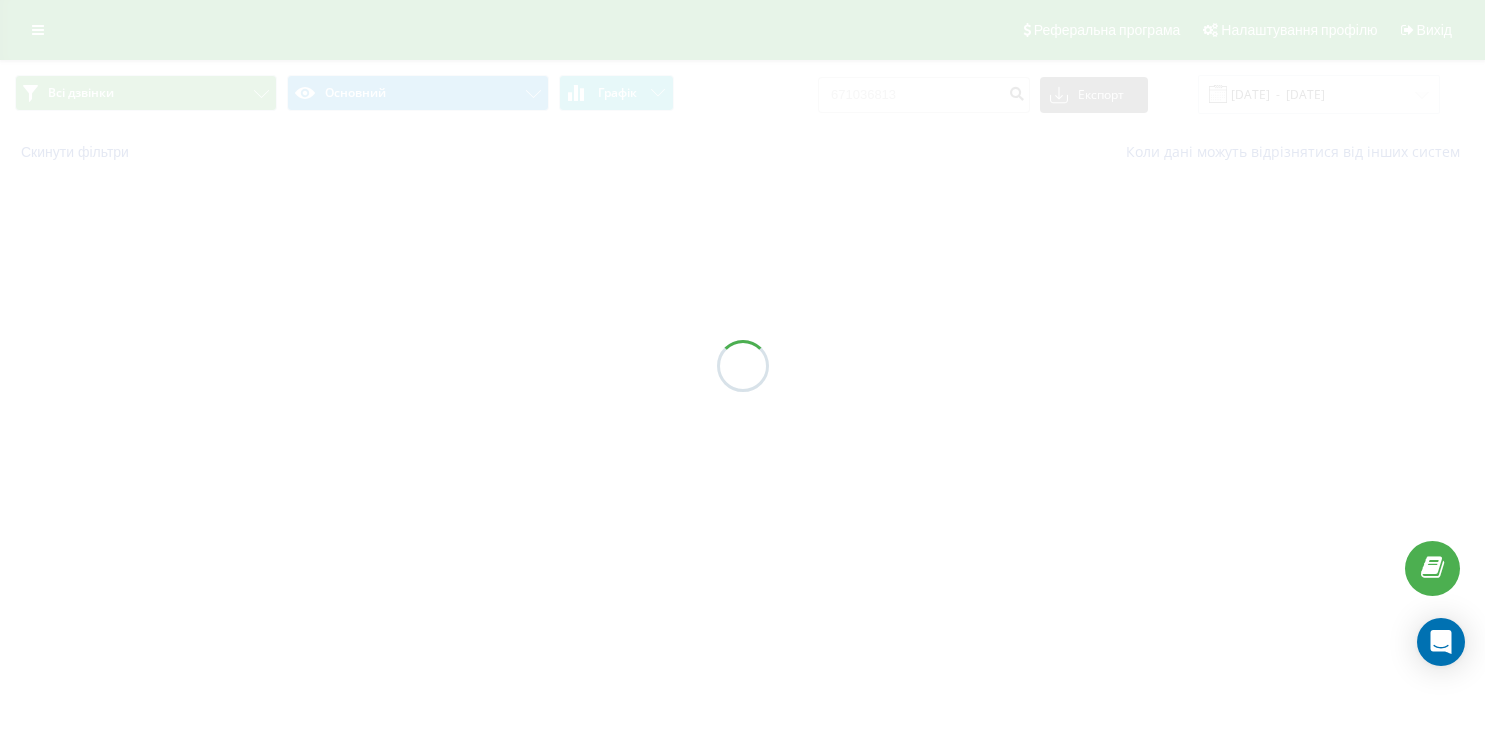 scroll, scrollTop: 0, scrollLeft: 0, axis: both 